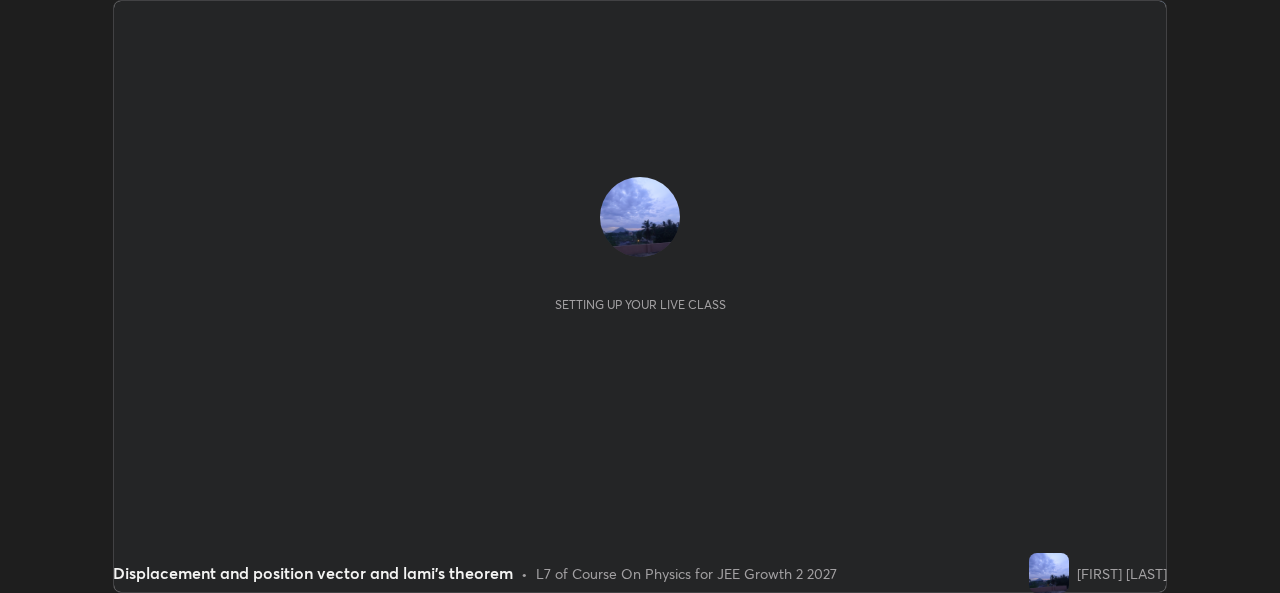 scroll, scrollTop: 0, scrollLeft: 0, axis: both 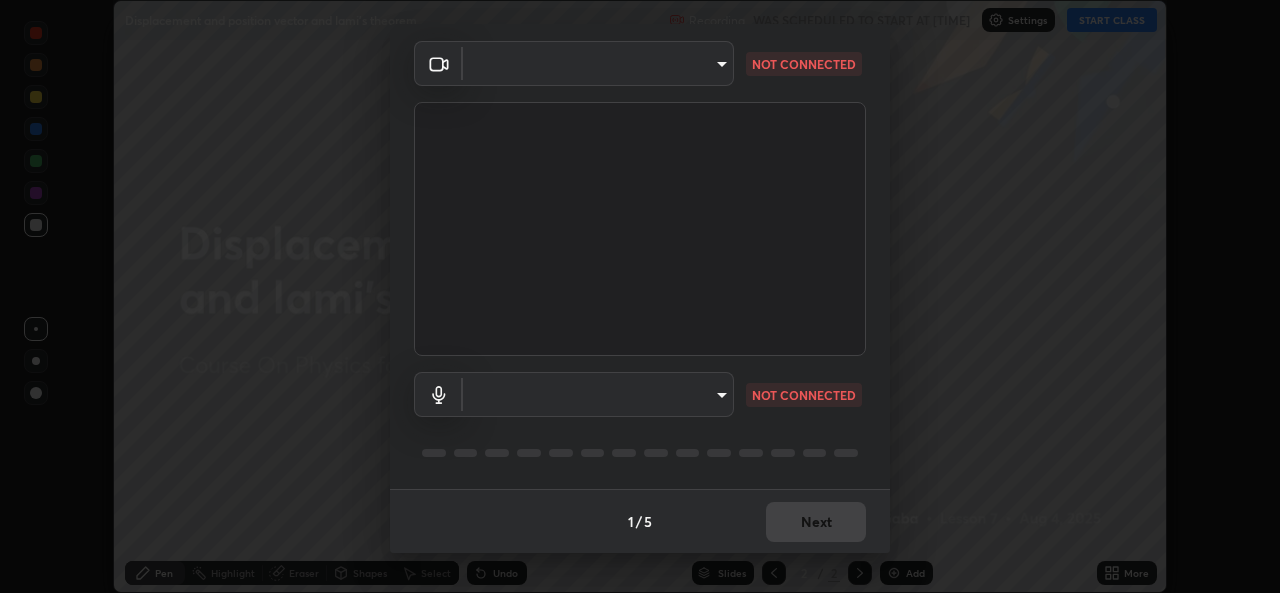 type on "ef33830f0056553a2f3f2c3f04fb20de188a96123d510d2c3b04342cdf1e2d12" 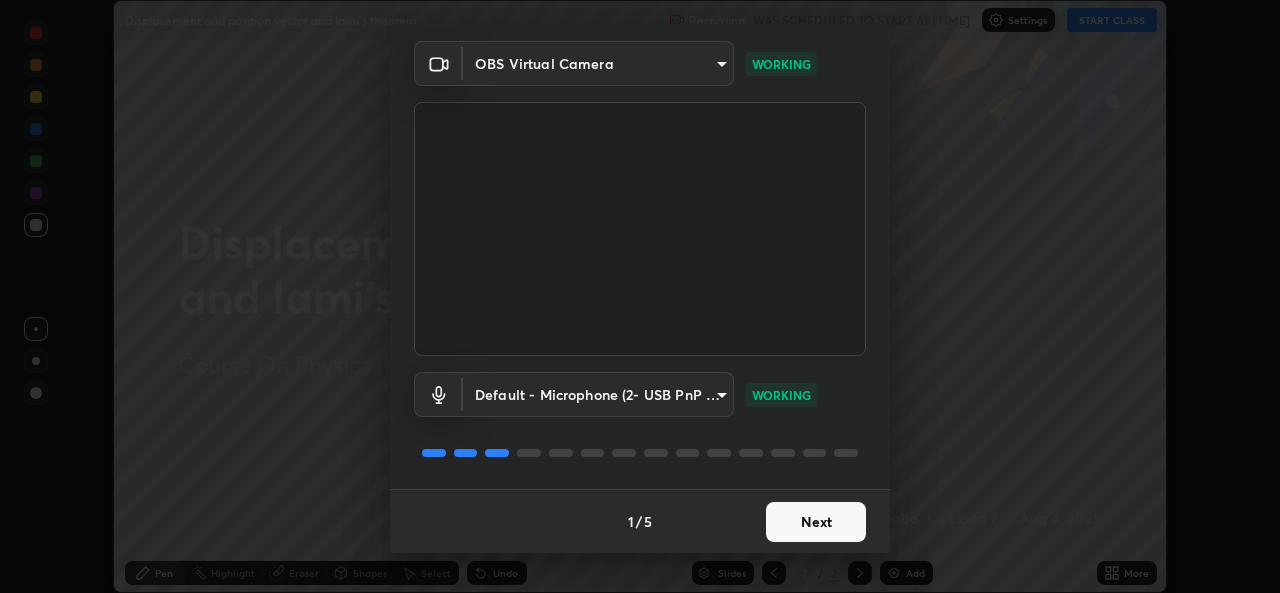 click on "Next" at bounding box center [816, 522] 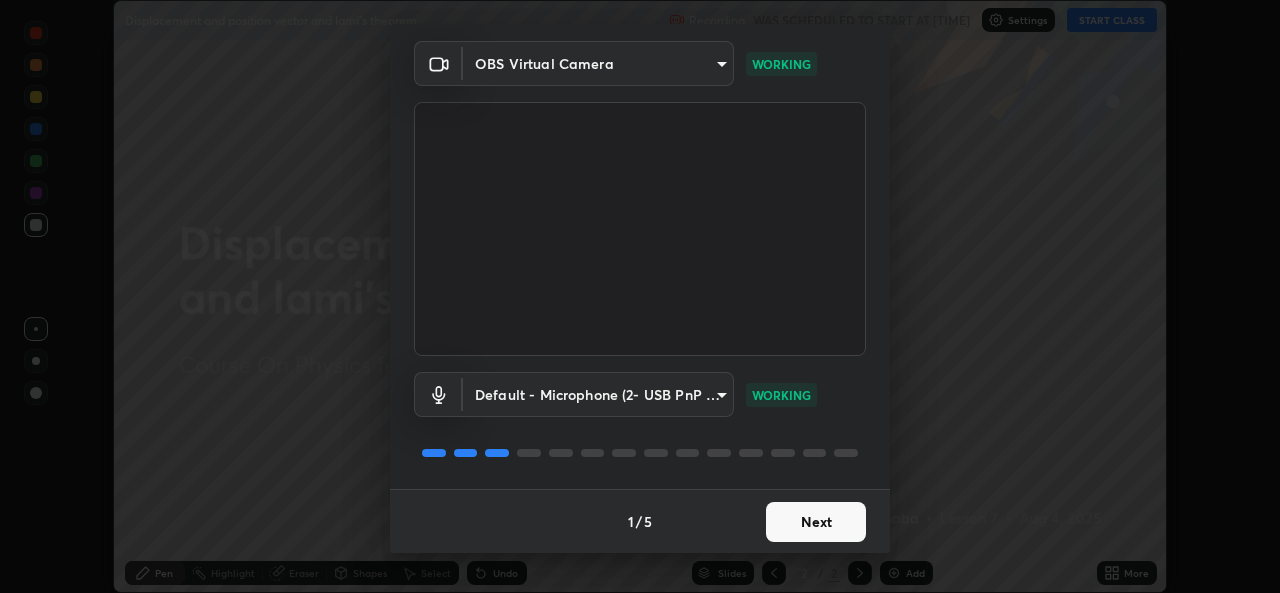 scroll, scrollTop: 0, scrollLeft: 0, axis: both 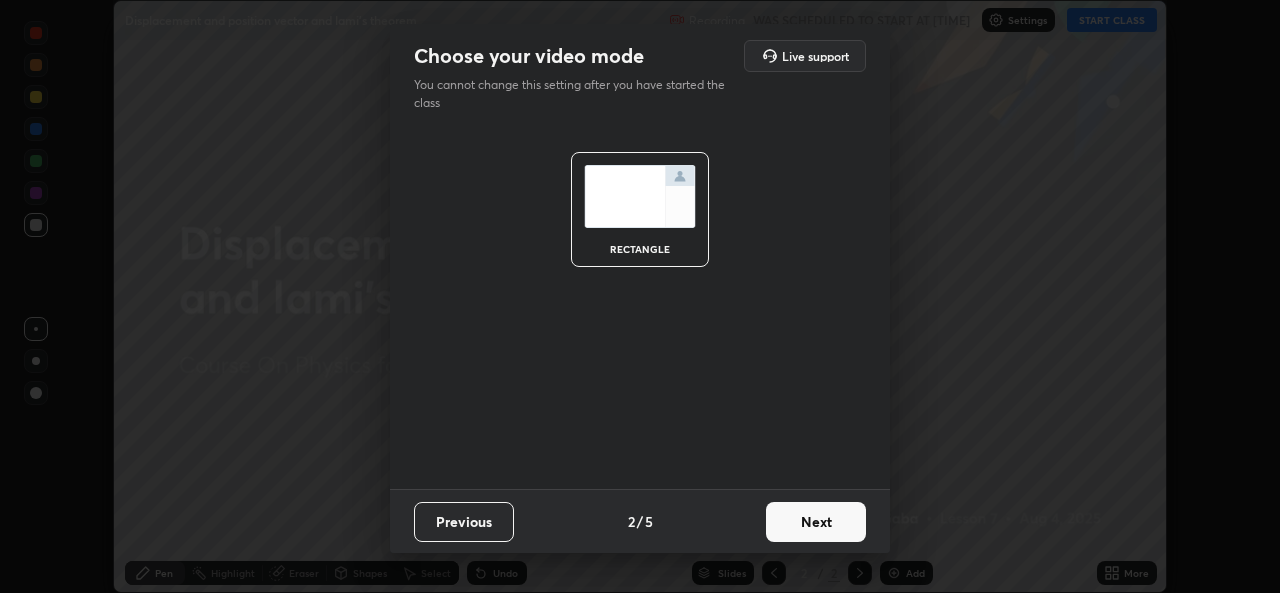 click on "Next" at bounding box center [816, 522] 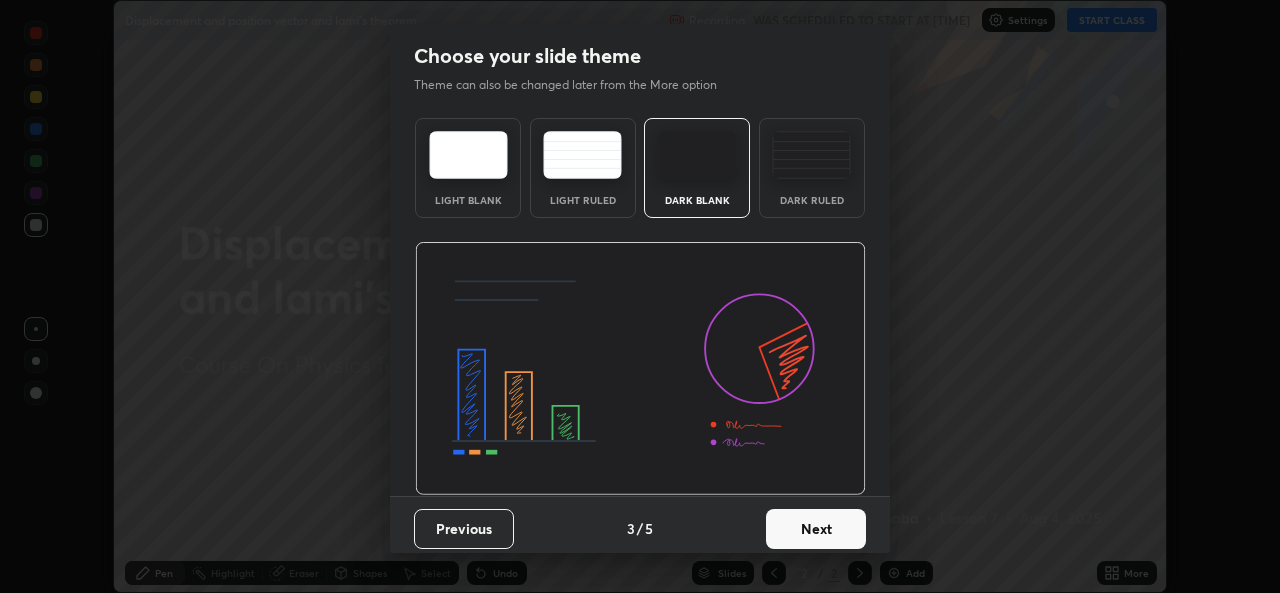 click on "Next" at bounding box center (816, 529) 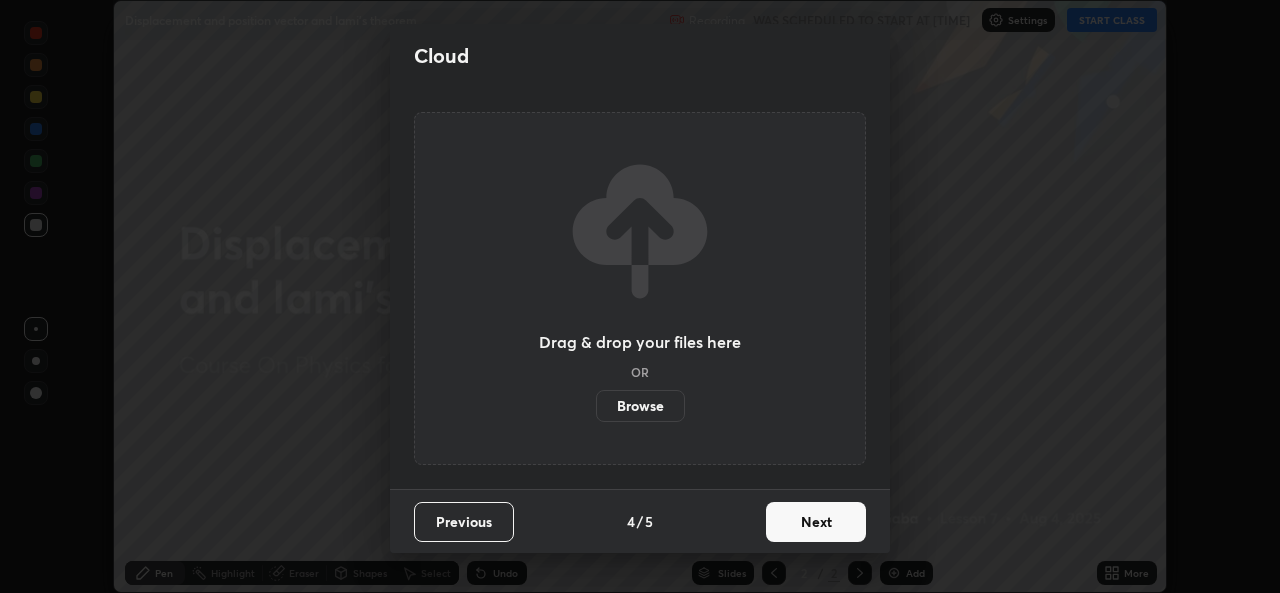 click on "Next" at bounding box center [816, 522] 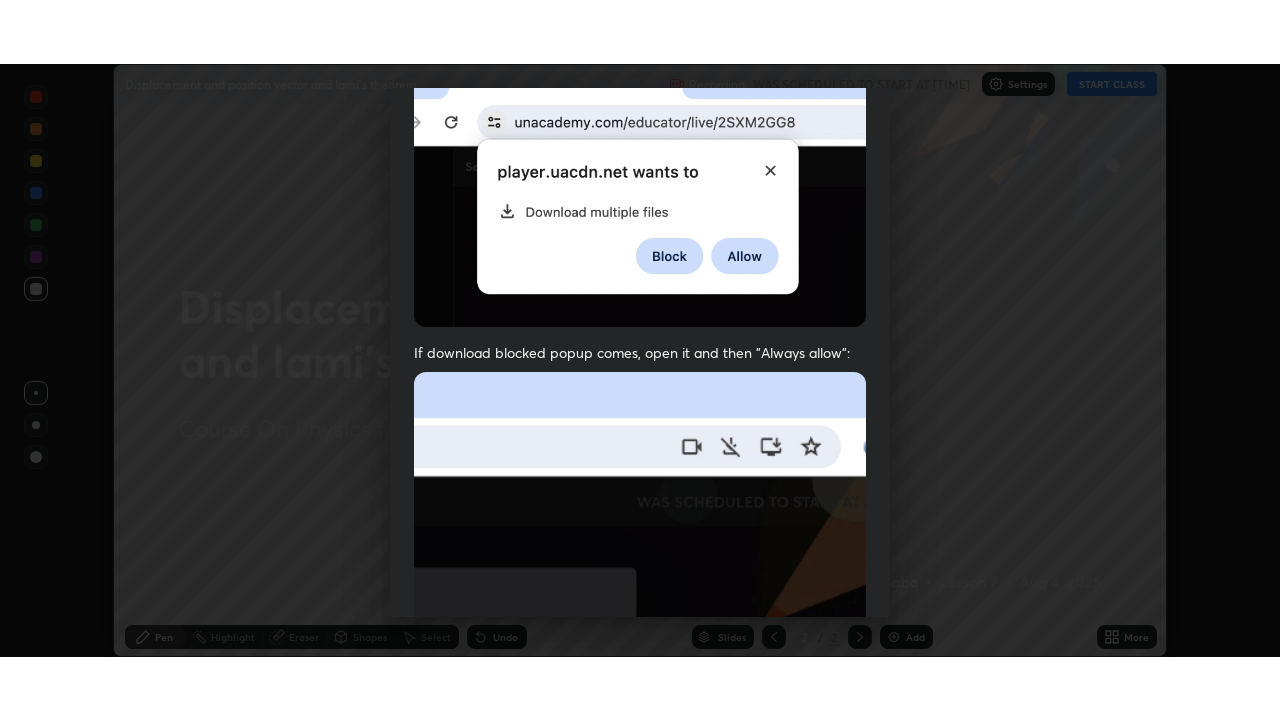 scroll, scrollTop: 471, scrollLeft: 0, axis: vertical 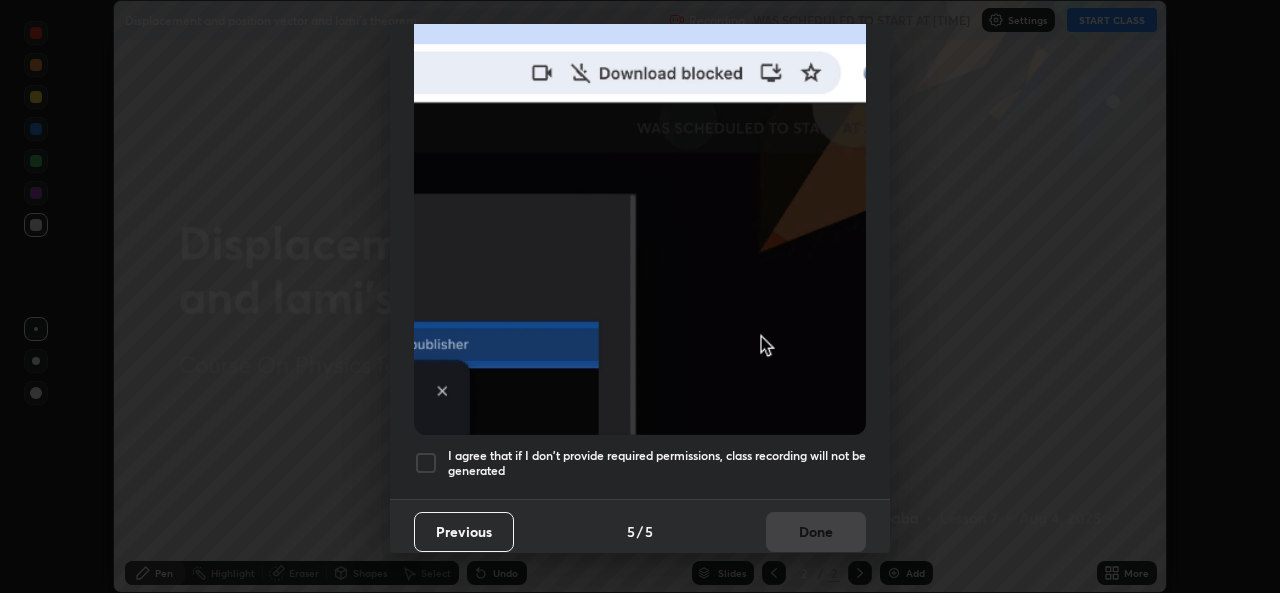 click on "I agree that if I don't provide required permissions, class recording will not be generated" at bounding box center [640, 463] 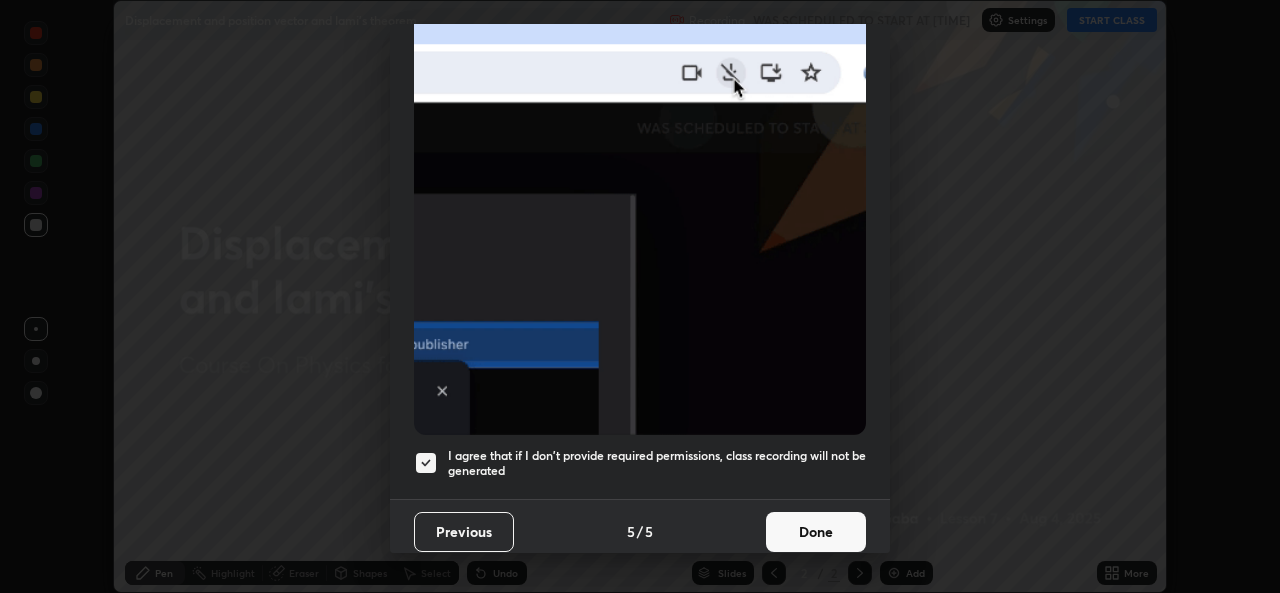click on "Done" at bounding box center [816, 532] 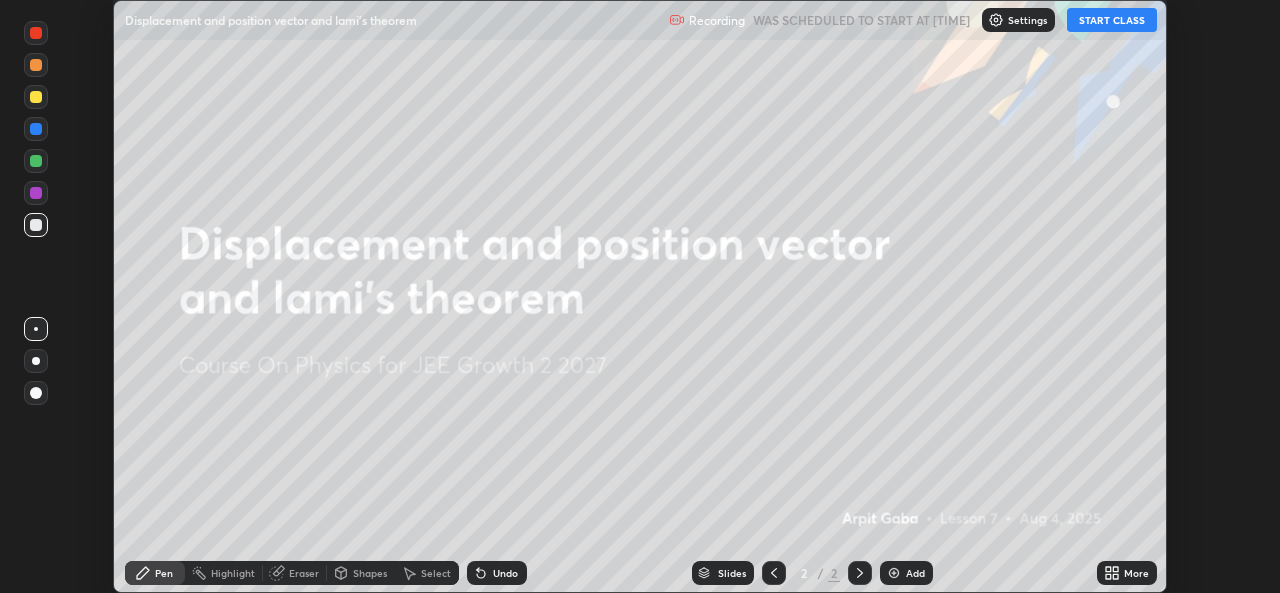 click on "Add" at bounding box center [915, 573] 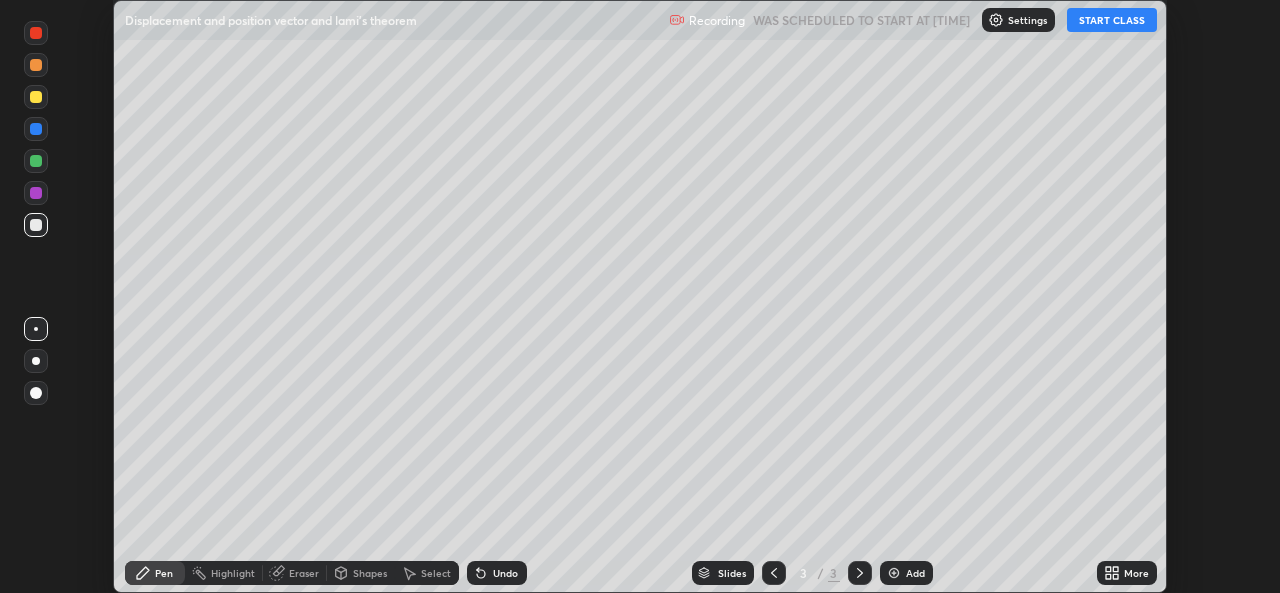 click on "START CLASS" at bounding box center [1112, 20] 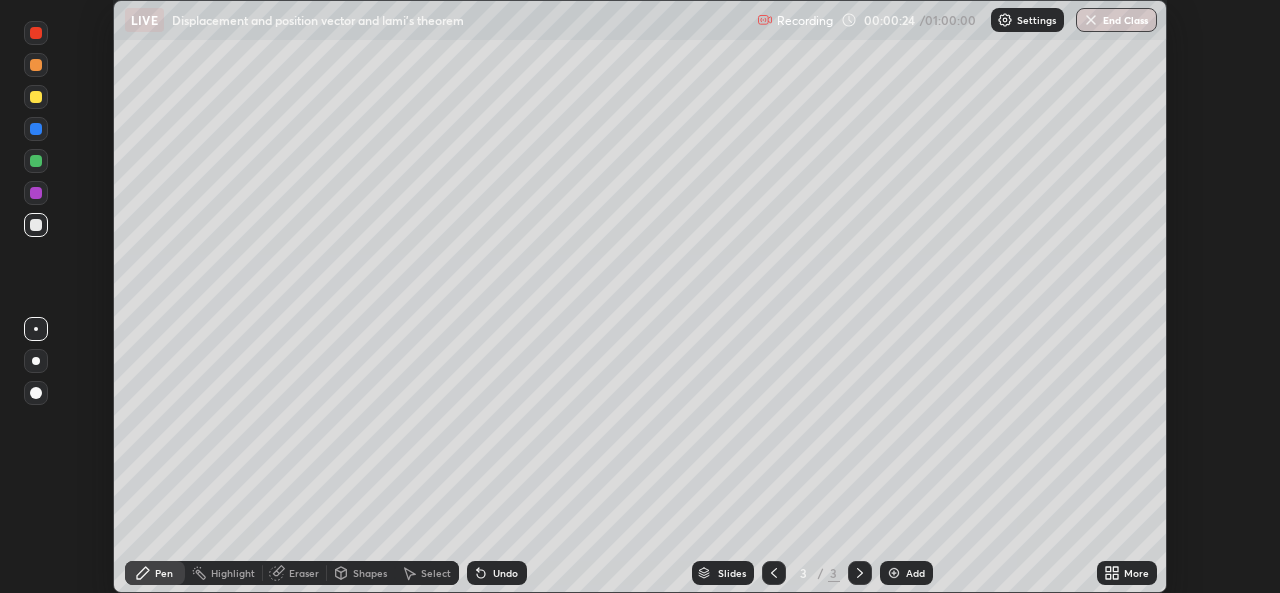 click 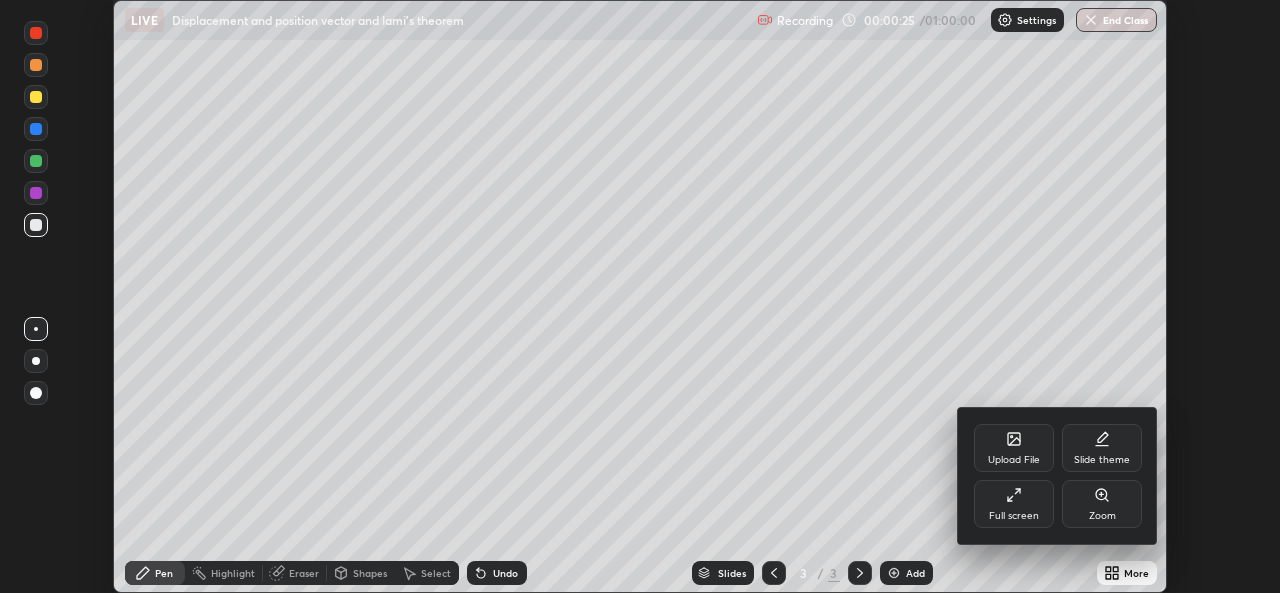 click on "Full screen" at bounding box center [1014, 516] 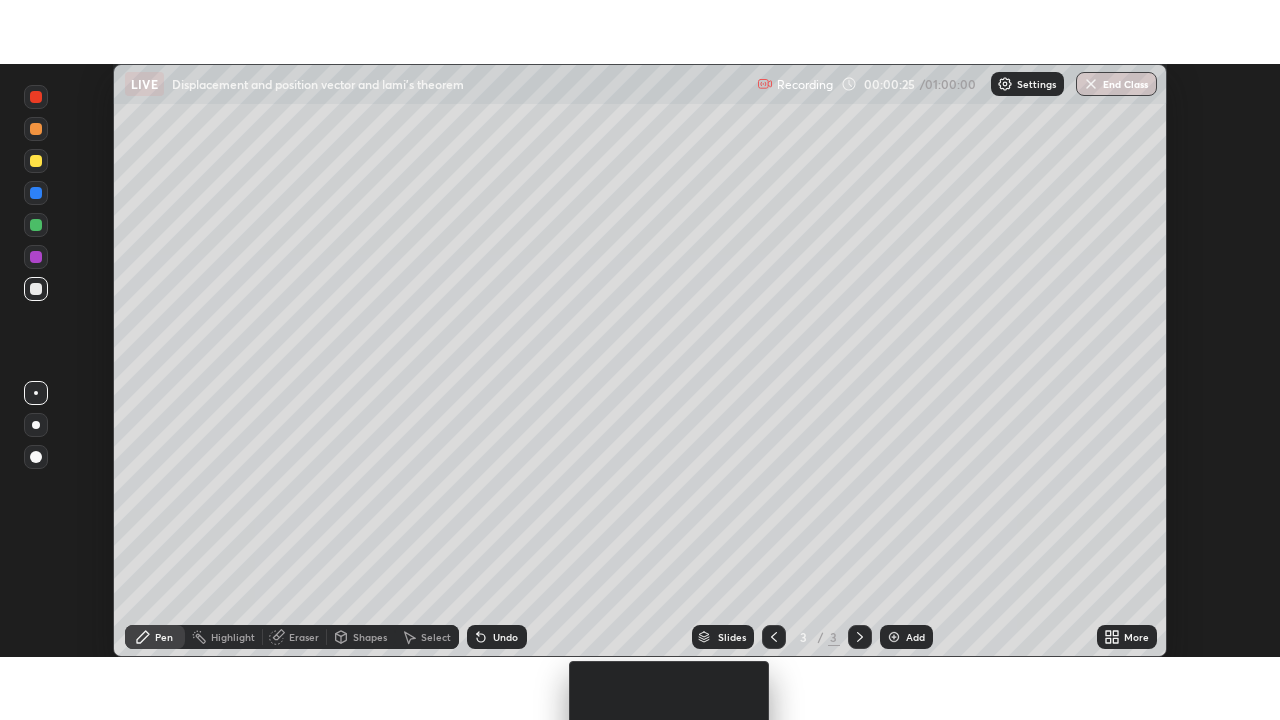 scroll, scrollTop: 99280, scrollLeft: 98720, axis: both 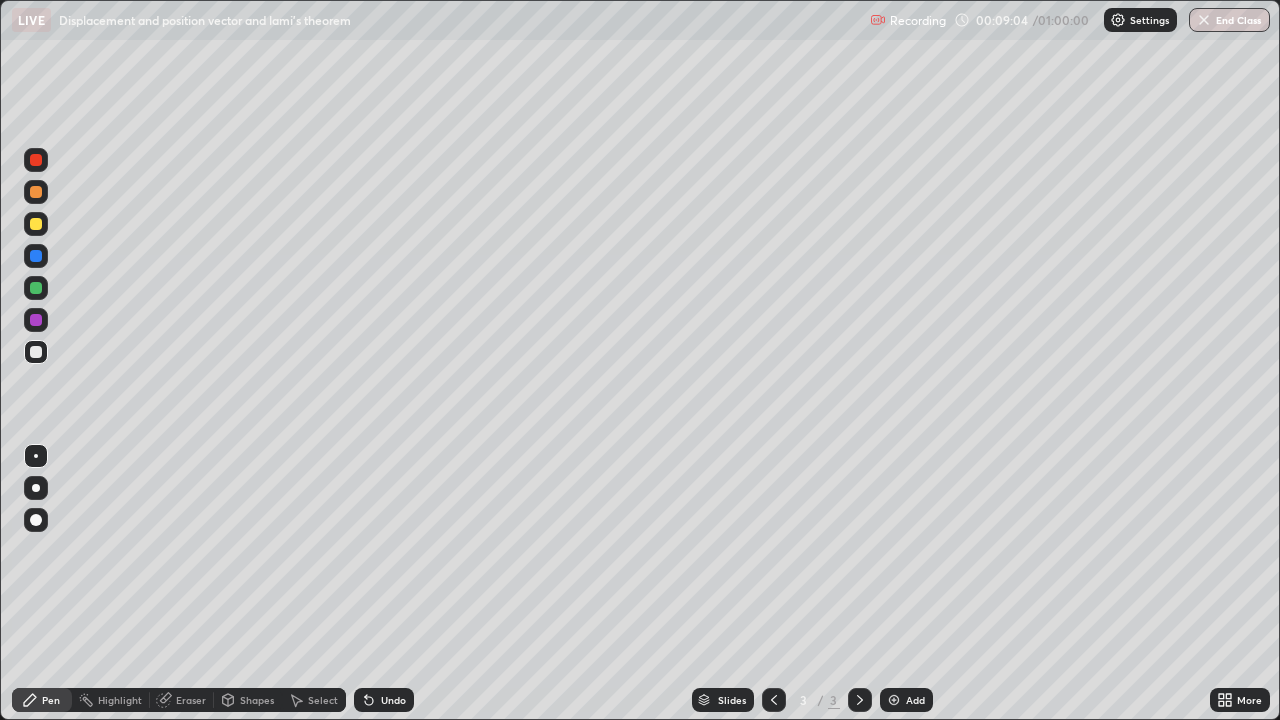 click on "Shapes" at bounding box center [257, 700] 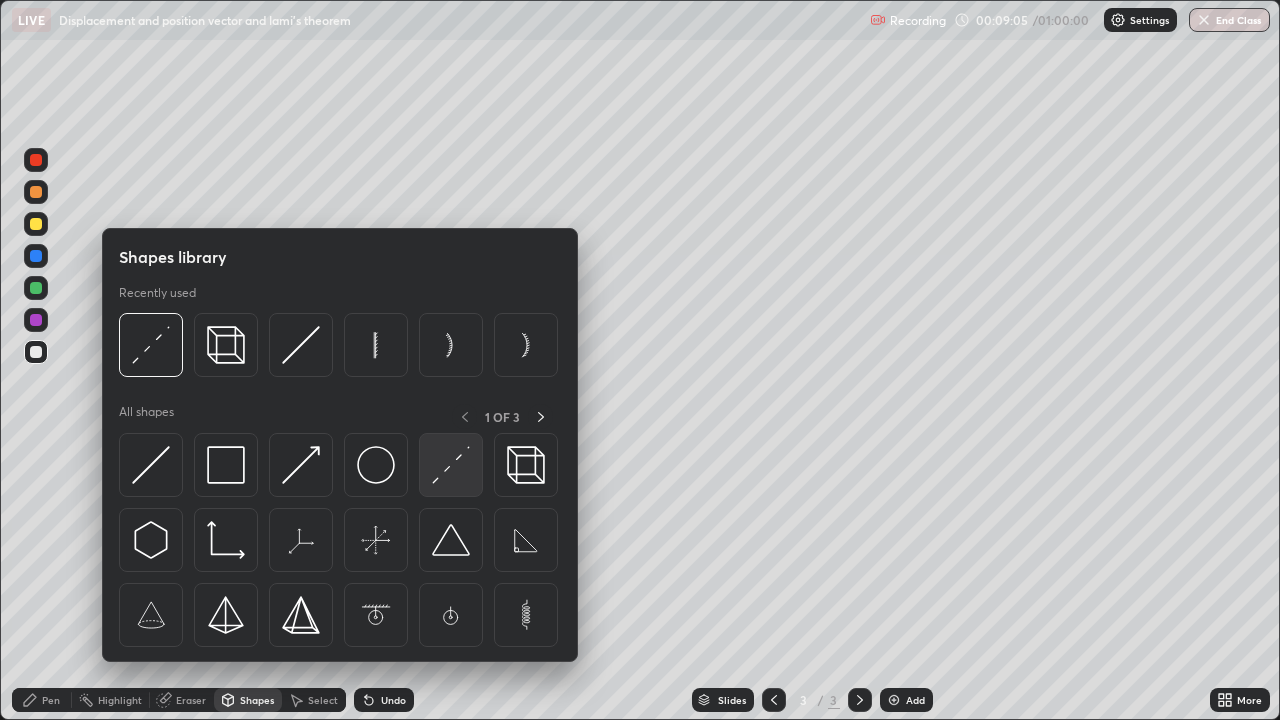 click at bounding box center (451, 465) 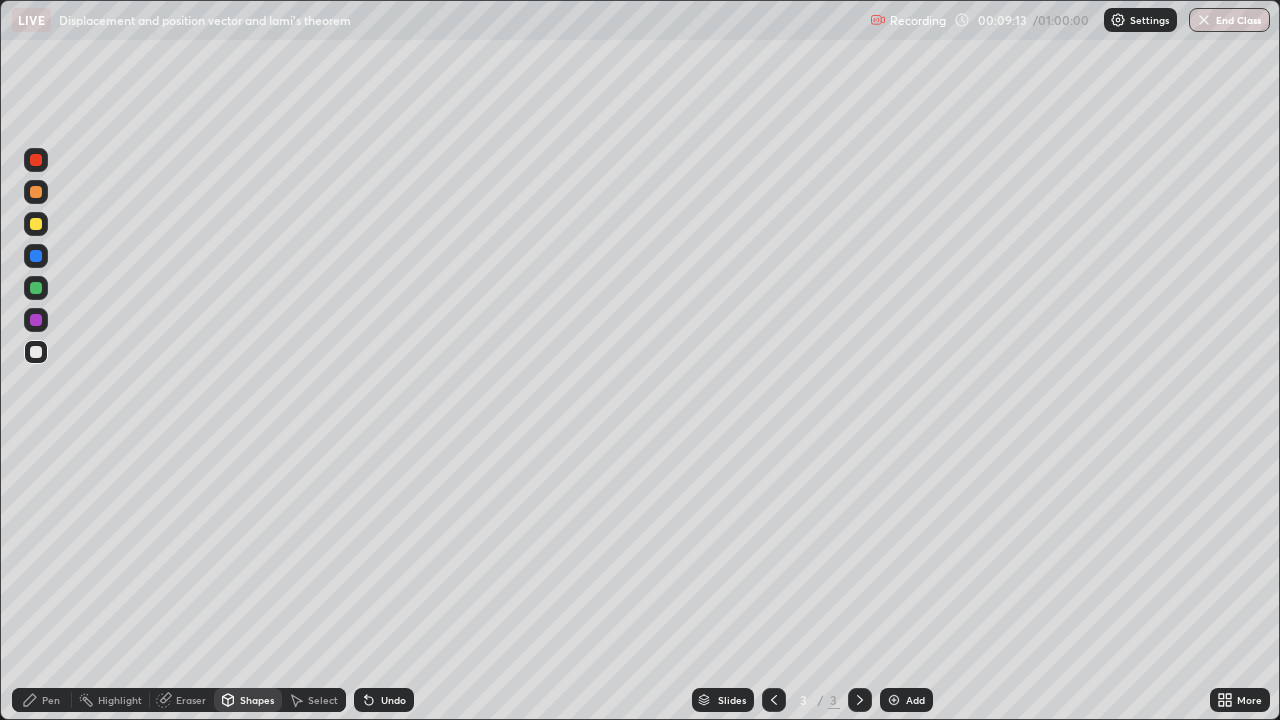click 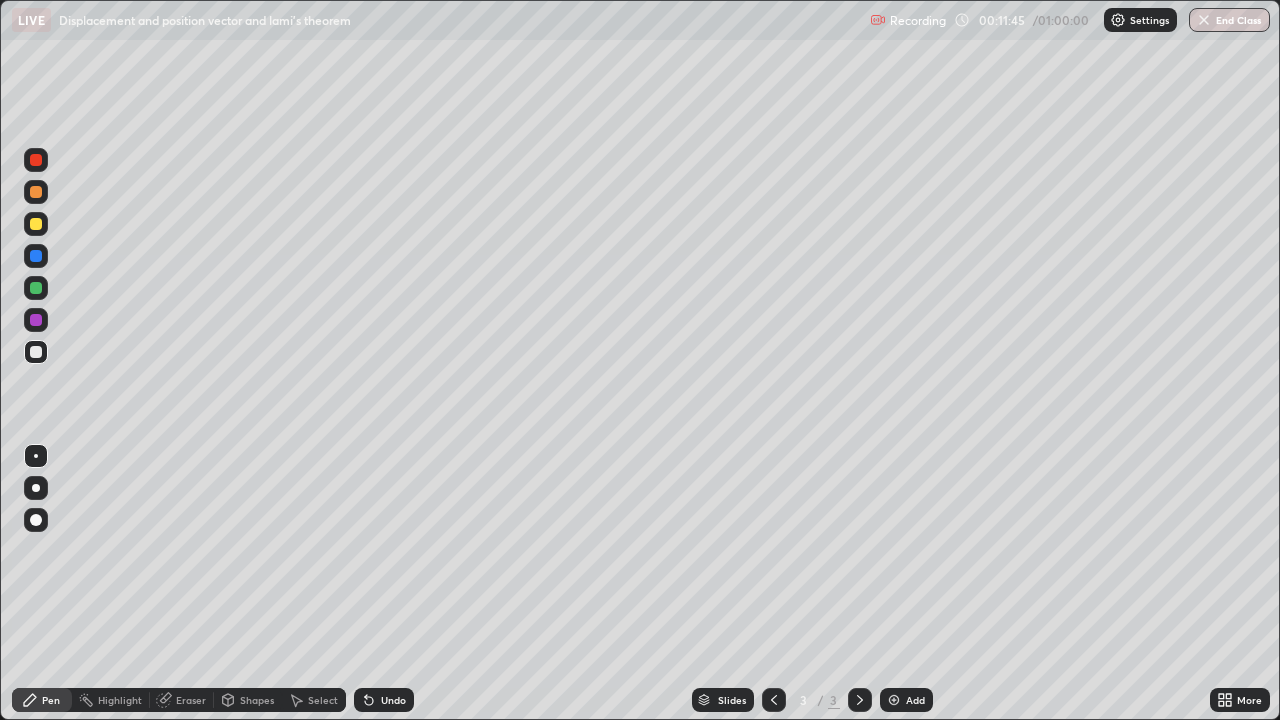 click on "Undo" at bounding box center [393, 700] 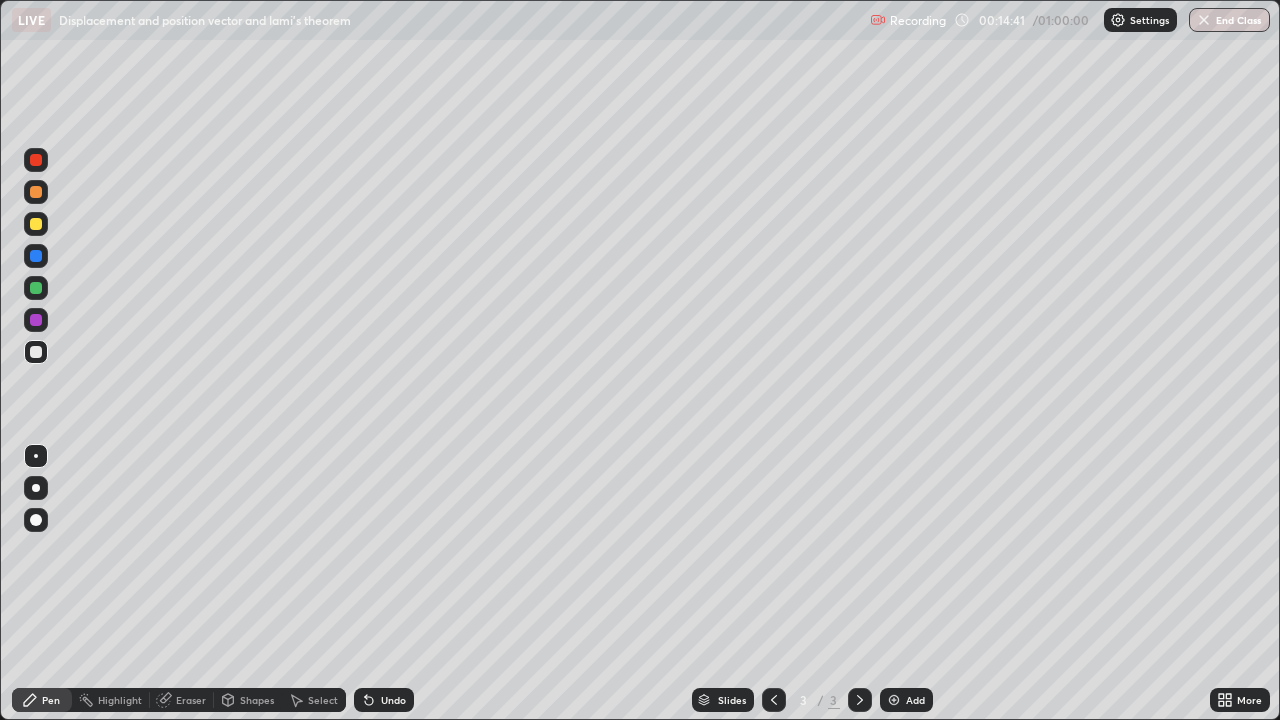click on "Undo" at bounding box center [384, 700] 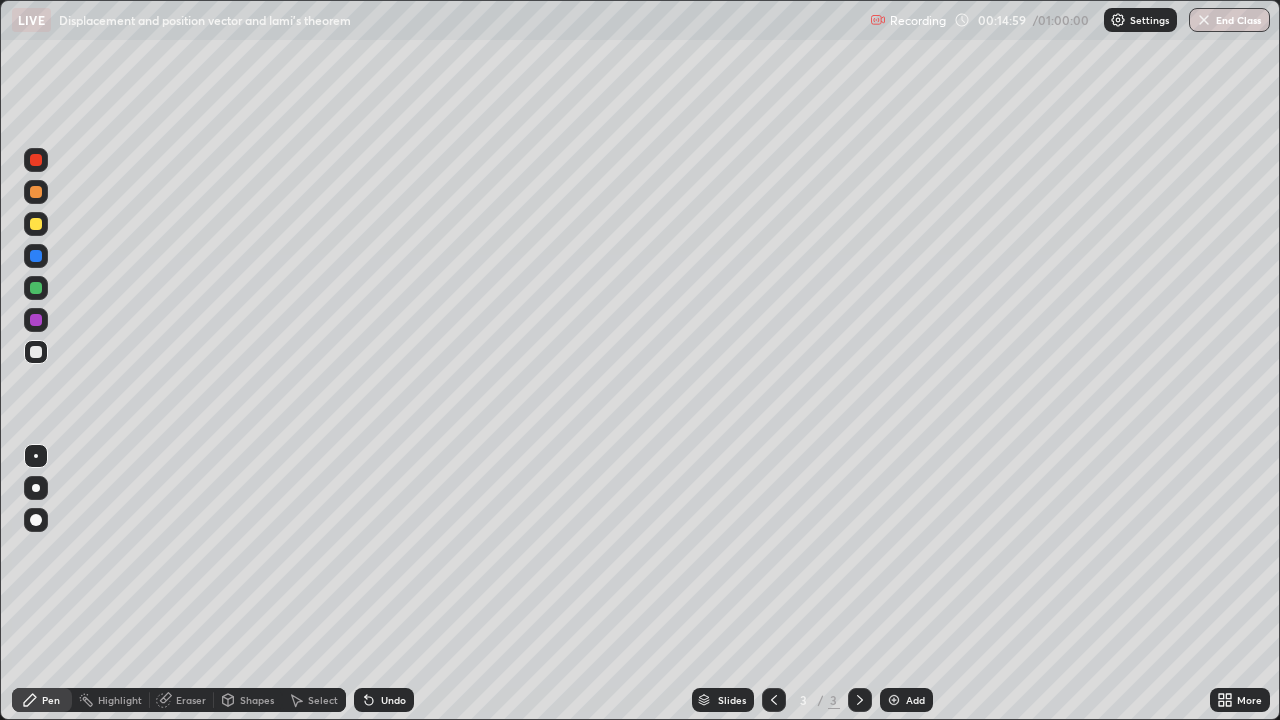 click on "Undo" at bounding box center [384, 700] 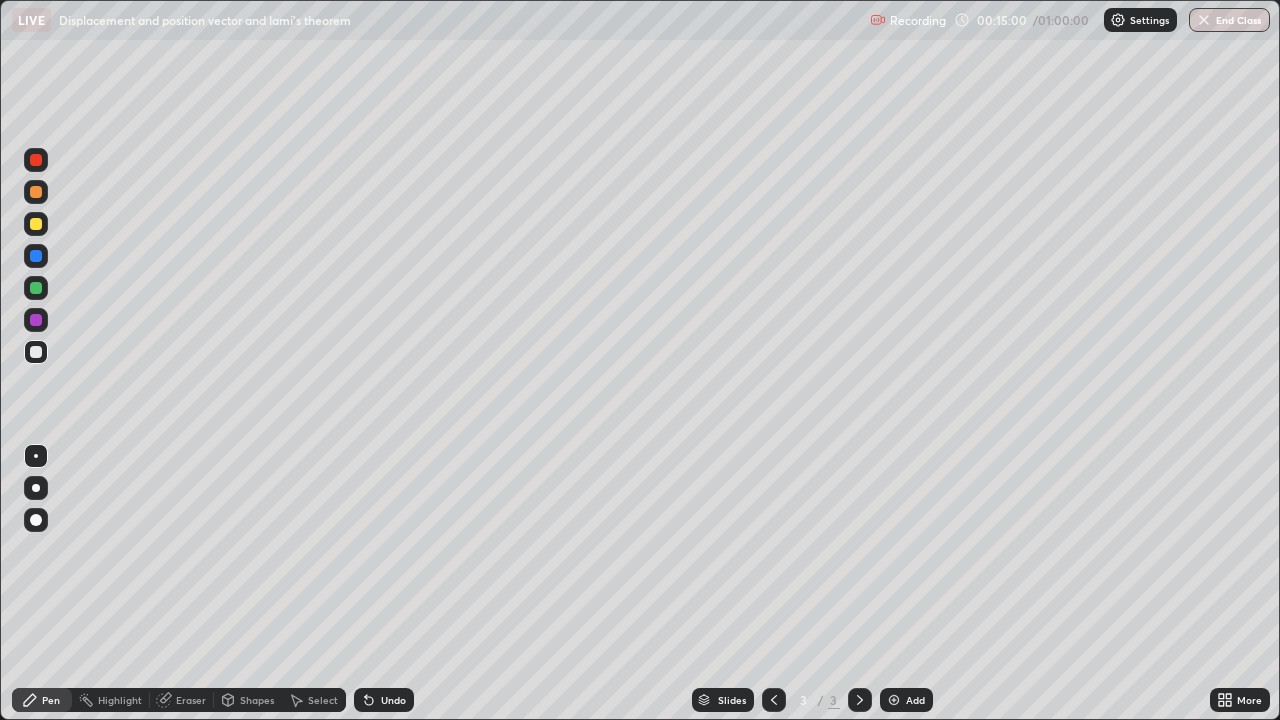click on "Undo" at bounding box center [393, 700] 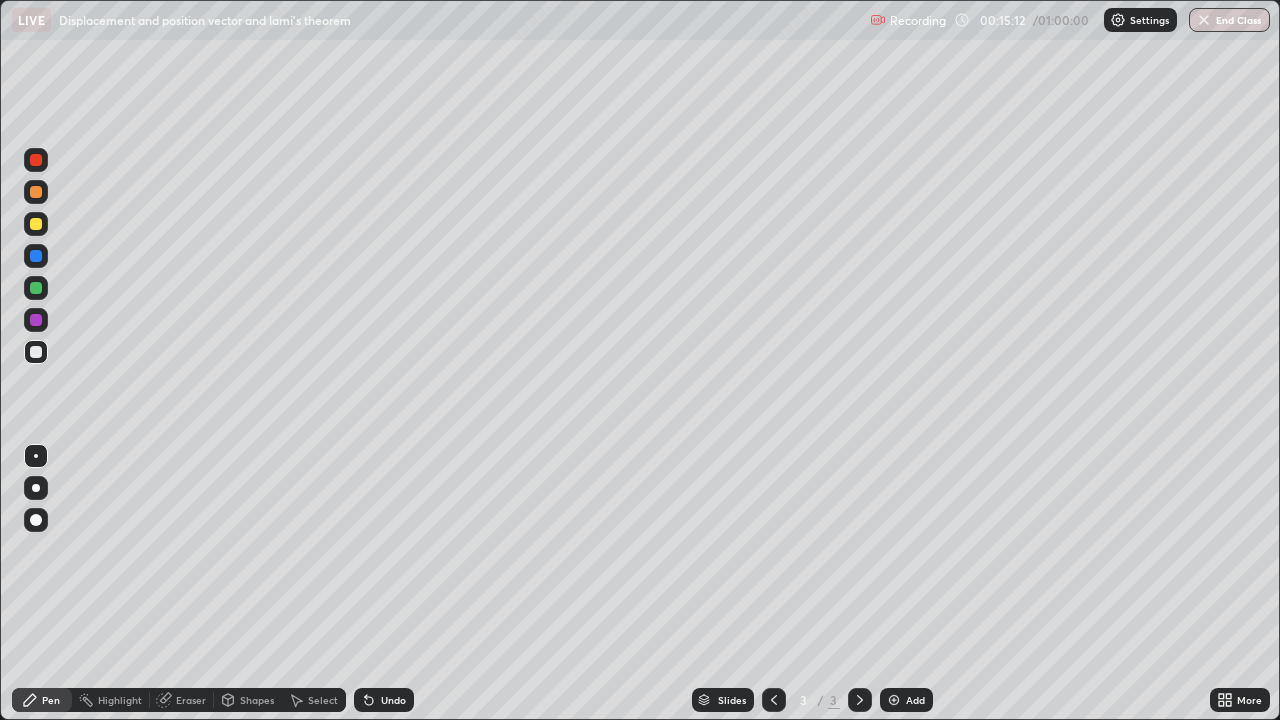 click 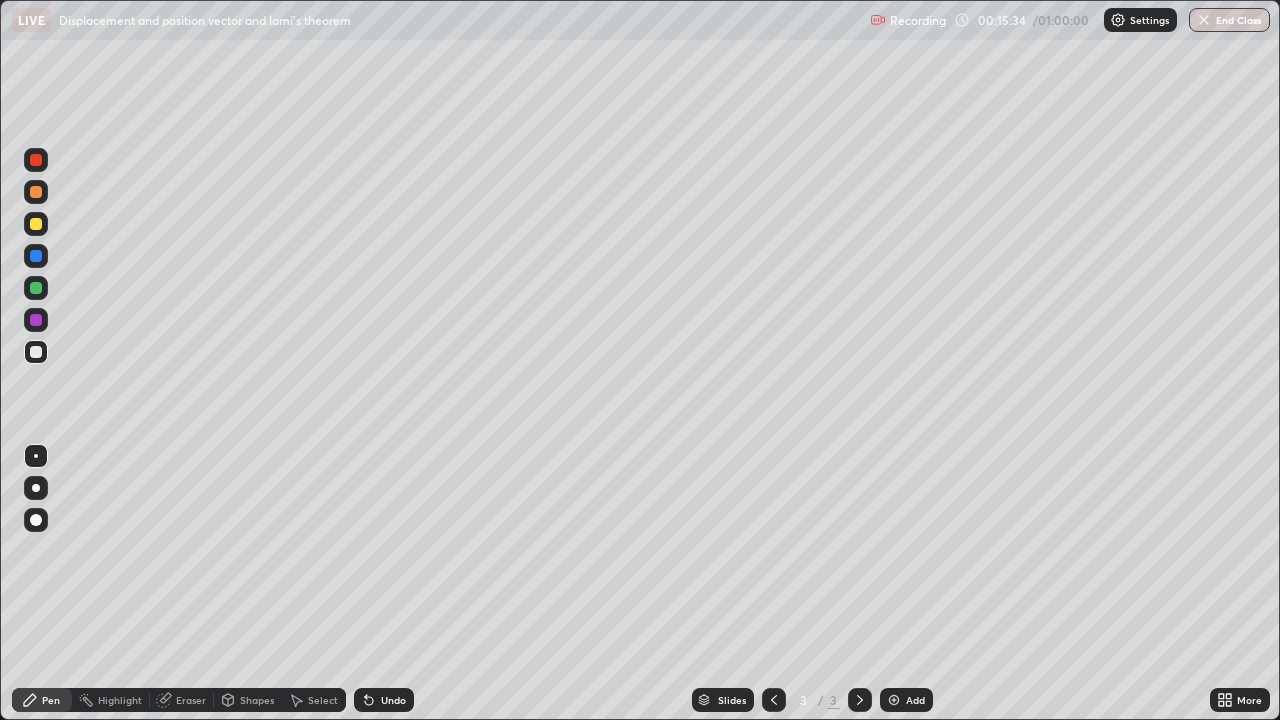 click 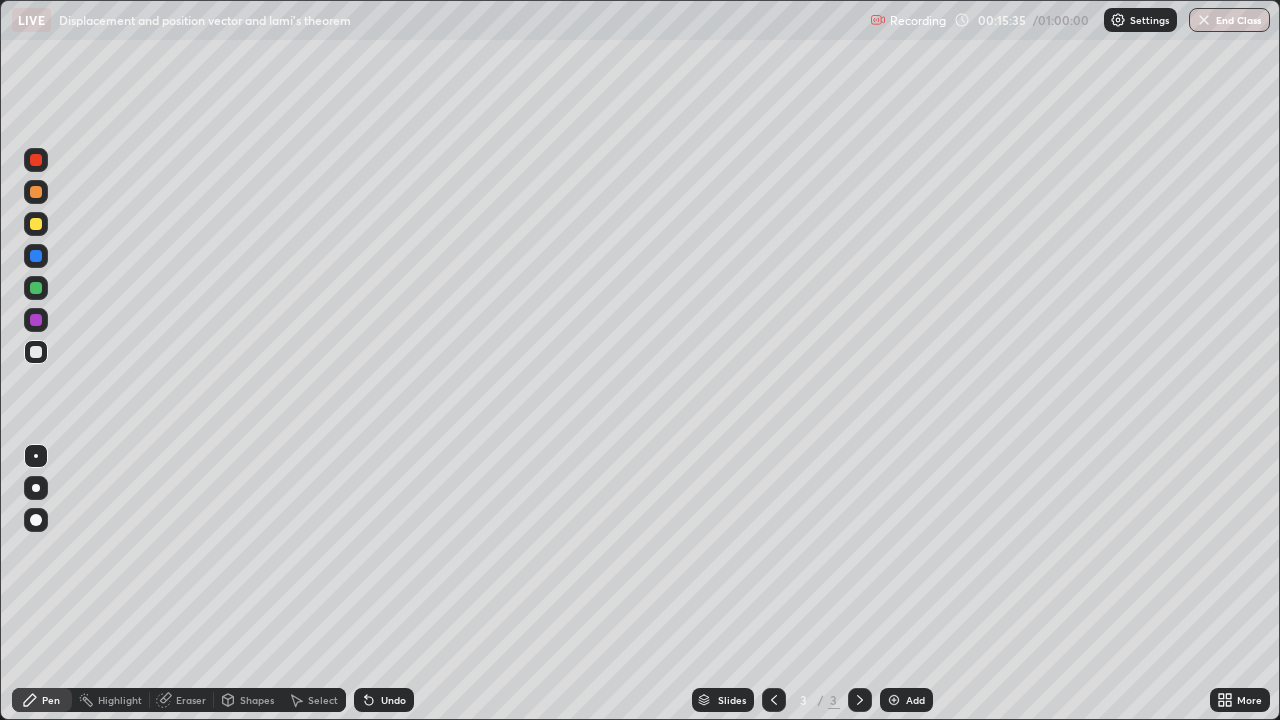 click 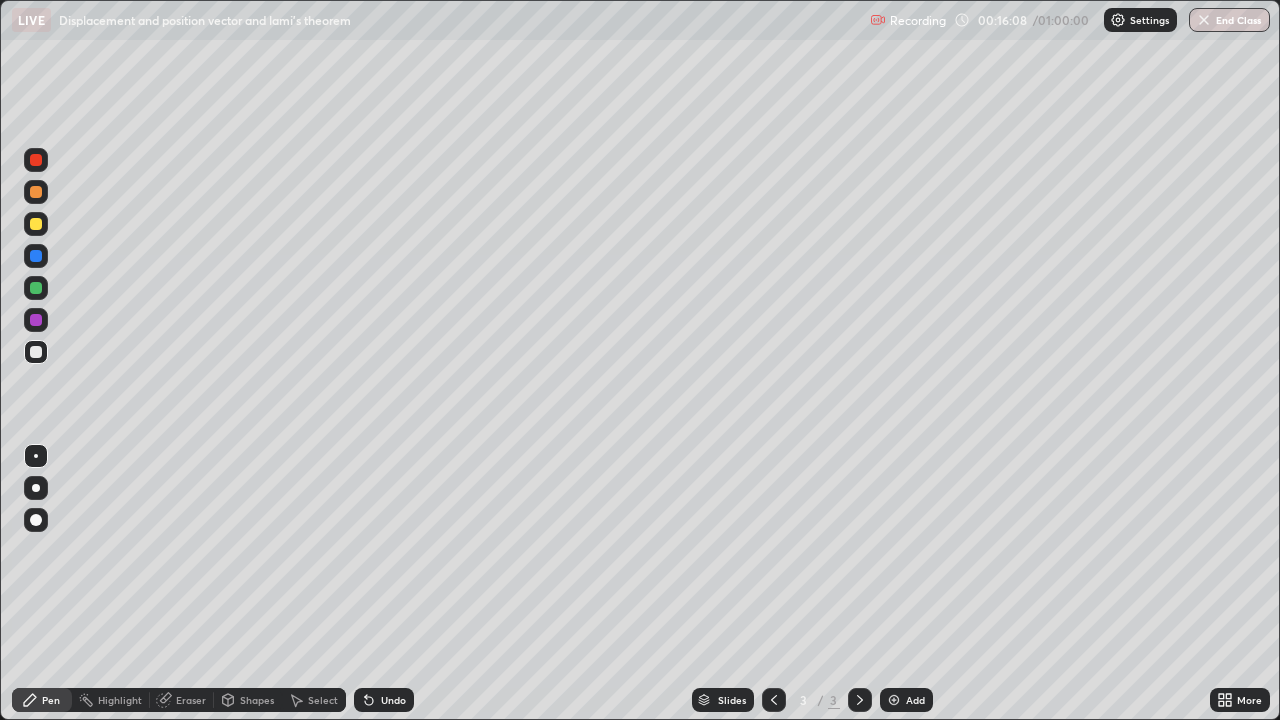 click on "Undo" at bounding box center (393, 700) 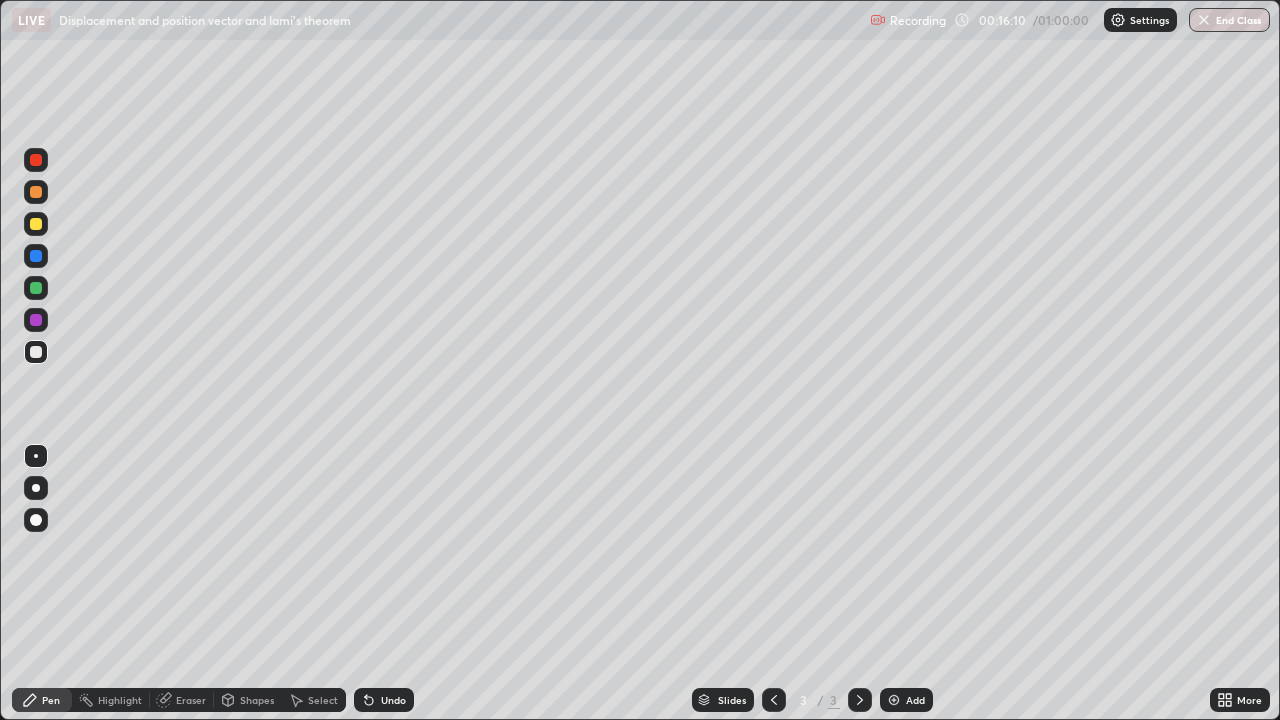 click on "Undo" at bounding box center [384, 700] 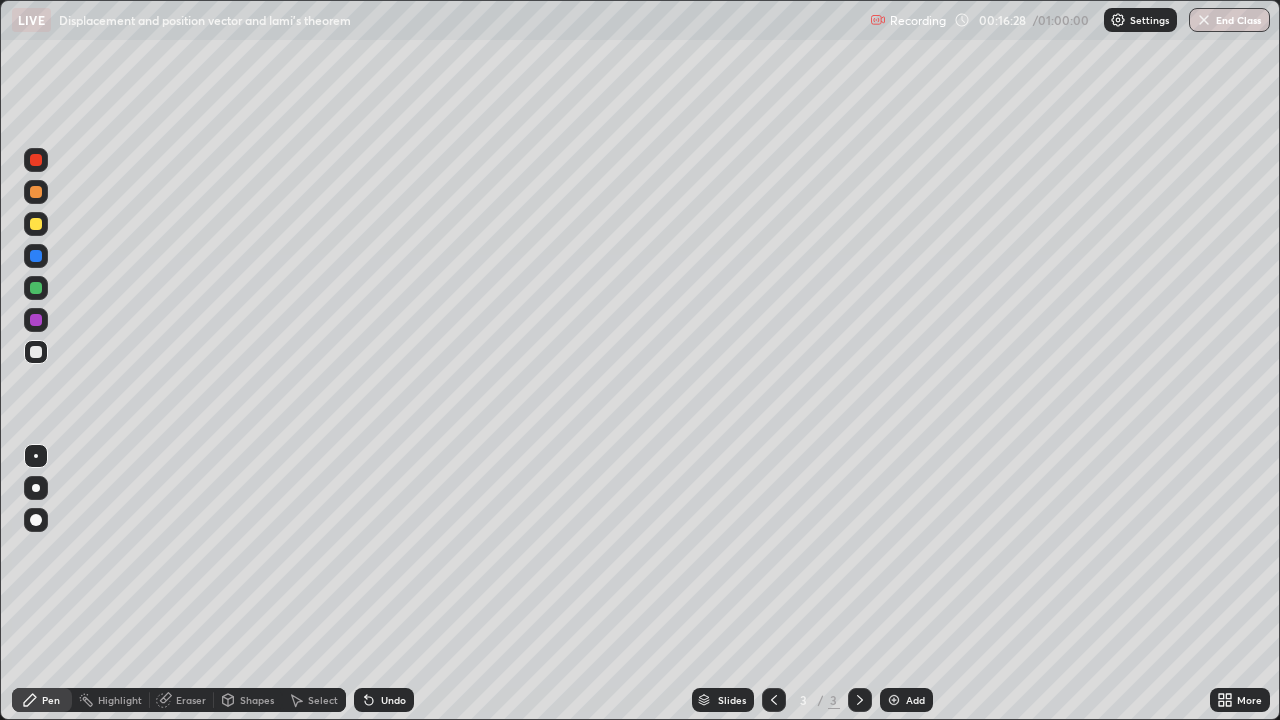 click on "Shapes" at bounding box center [257, 700] 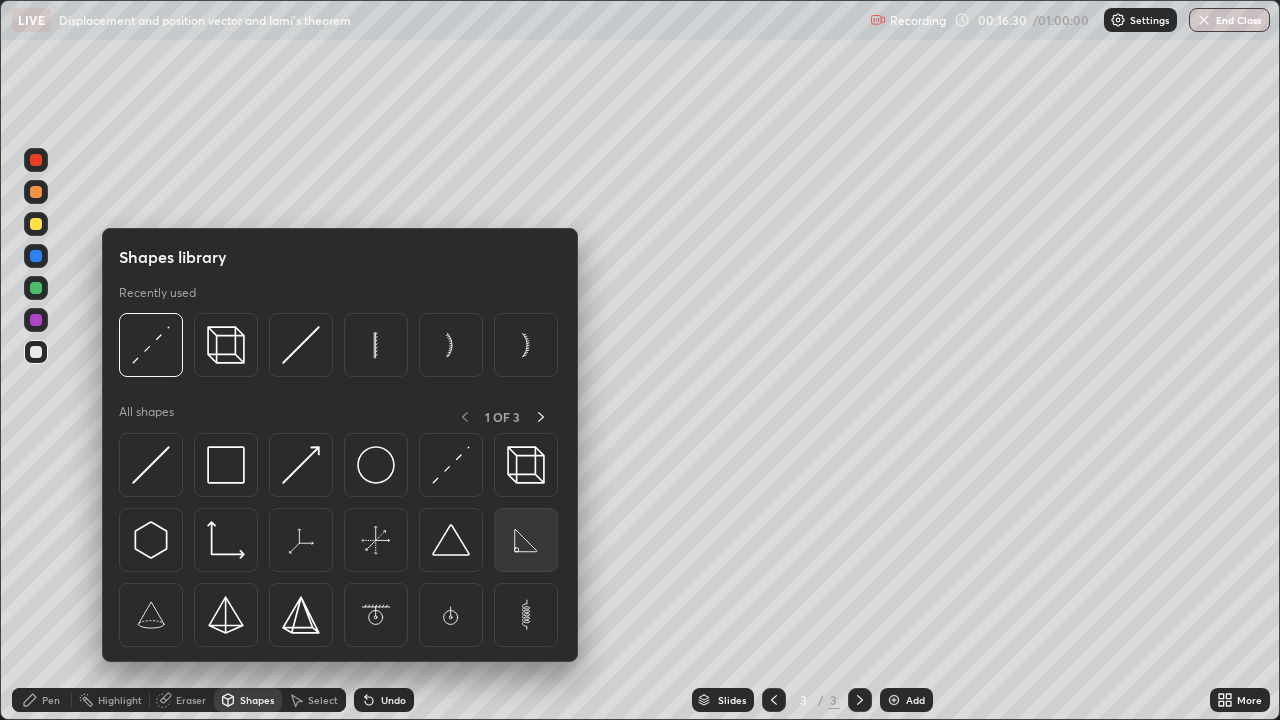 click at bounding box center [526, 540] 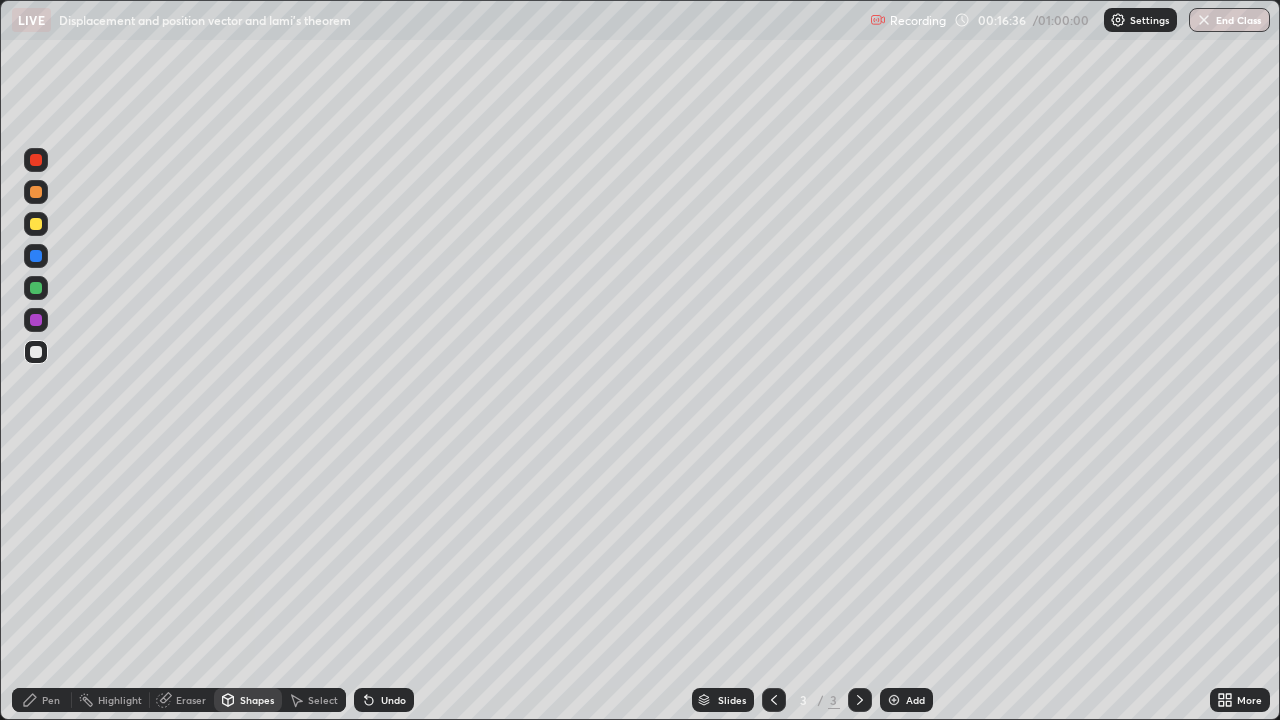 click on "Select" at bounding box center (314, 700) 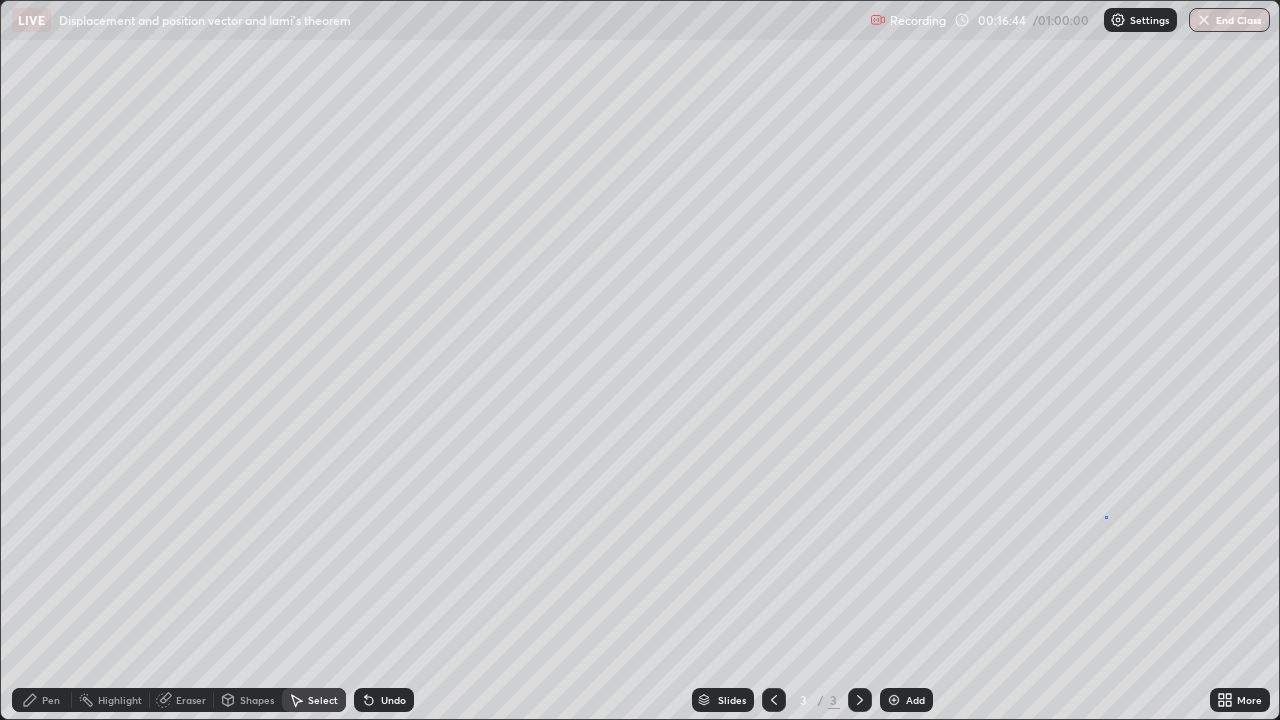 click on "0 ° Undo Copy Duplicate Duplicate to new slide Delete" at bounding box center [640, 360] 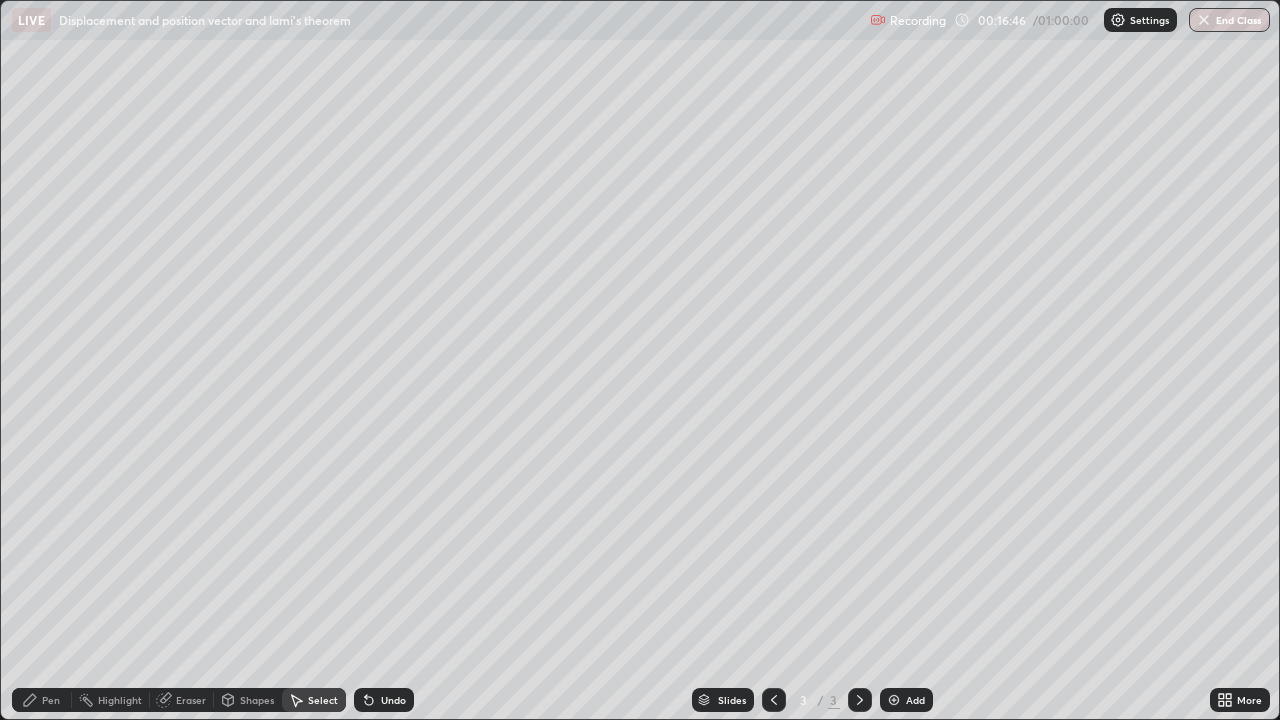 click on "Pen" at bounding box center (42, 700) 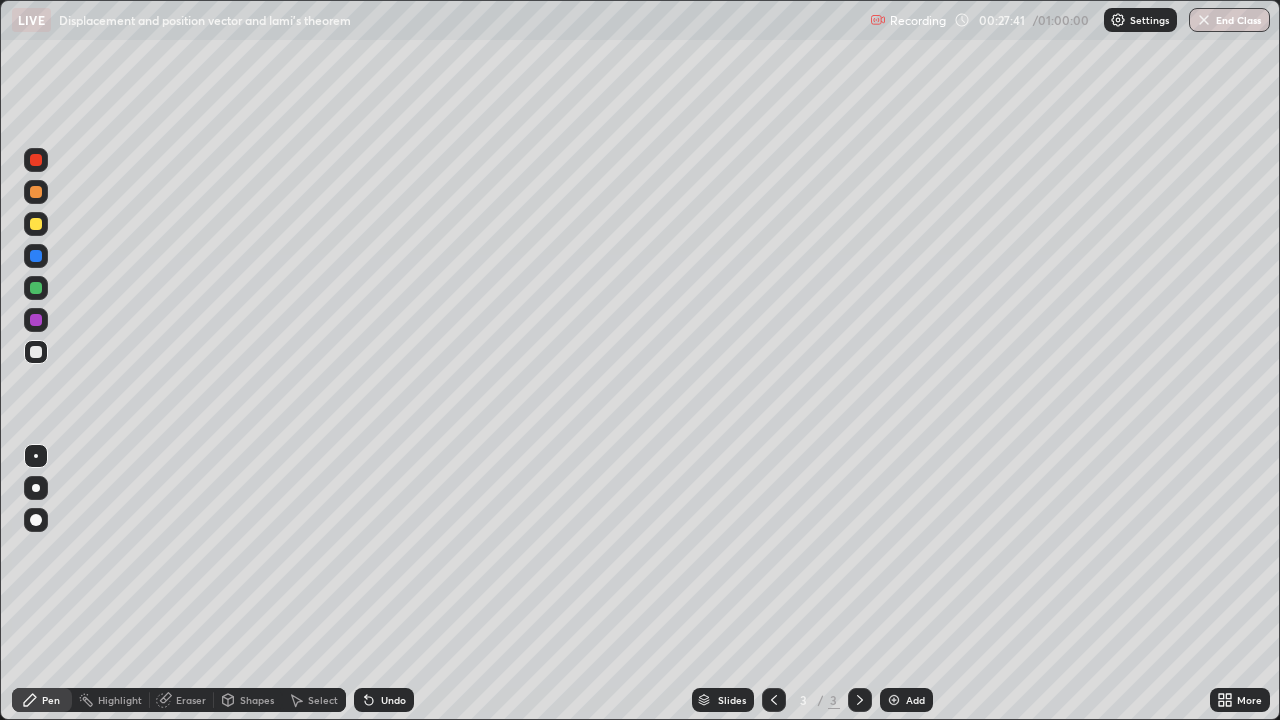 click on "Add" at bounding box center (915, 700) 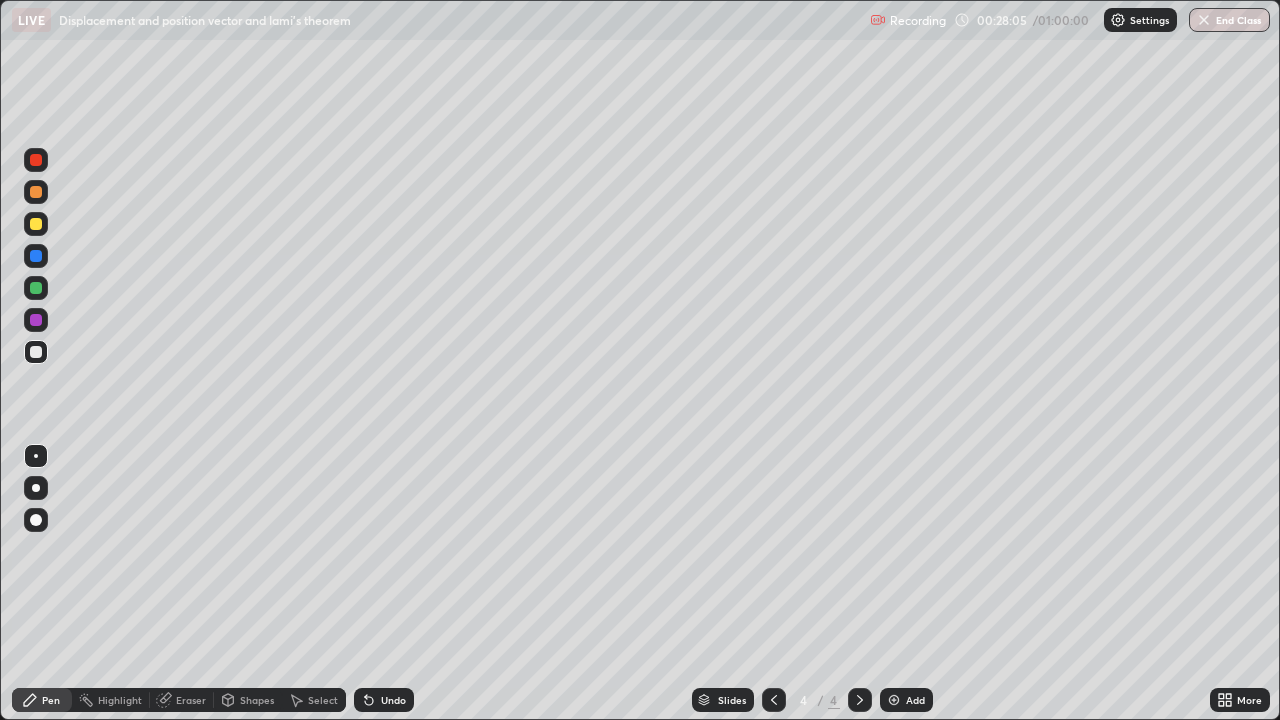 click 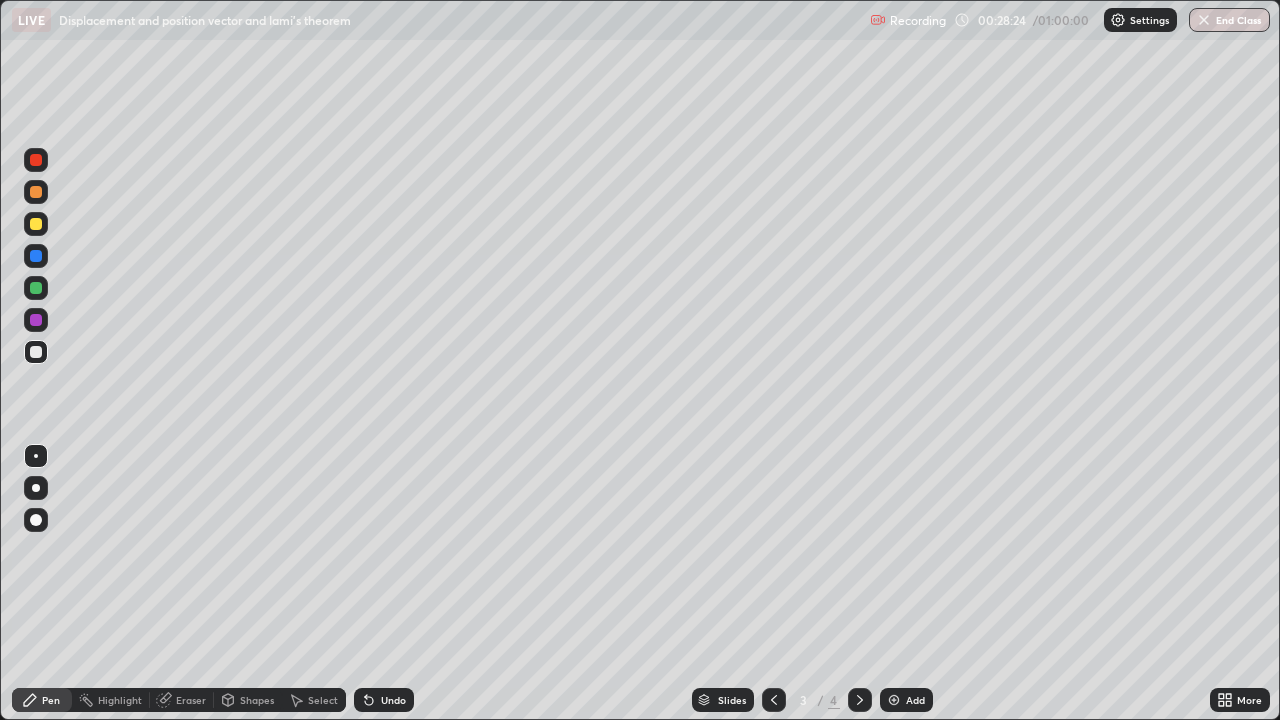 click 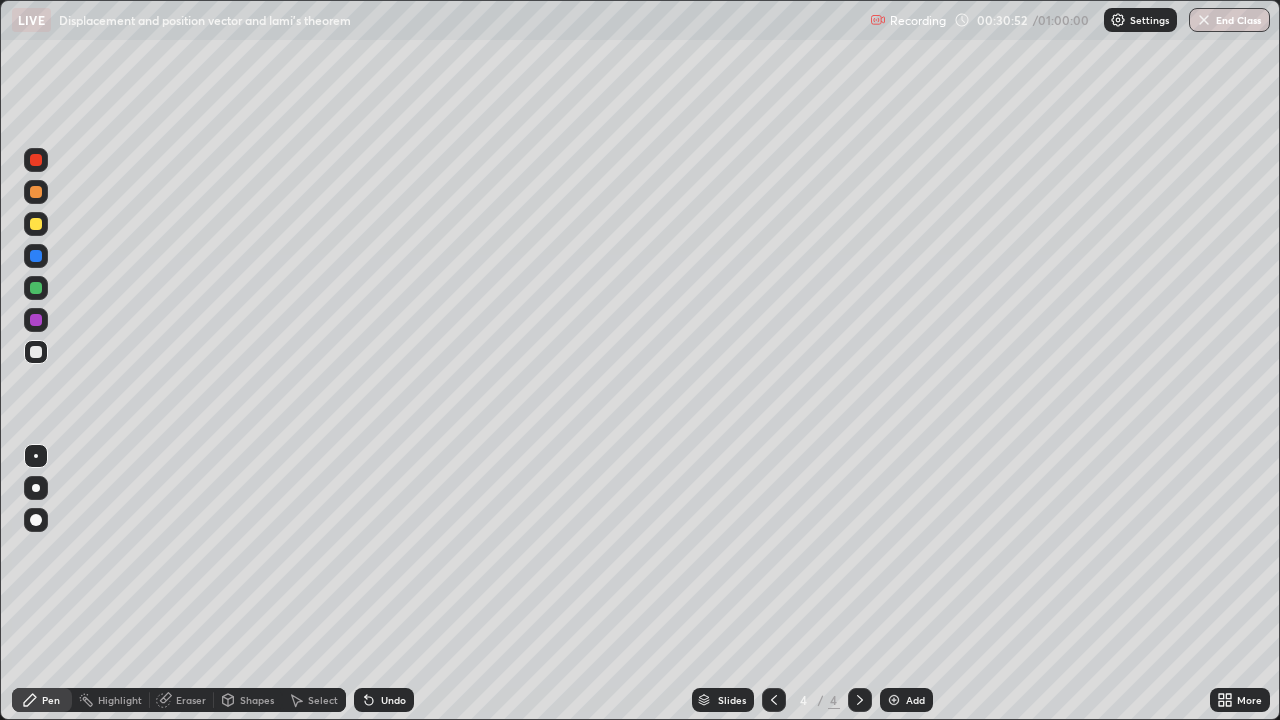 click on "Shapes" at bounding box center [248, 700] 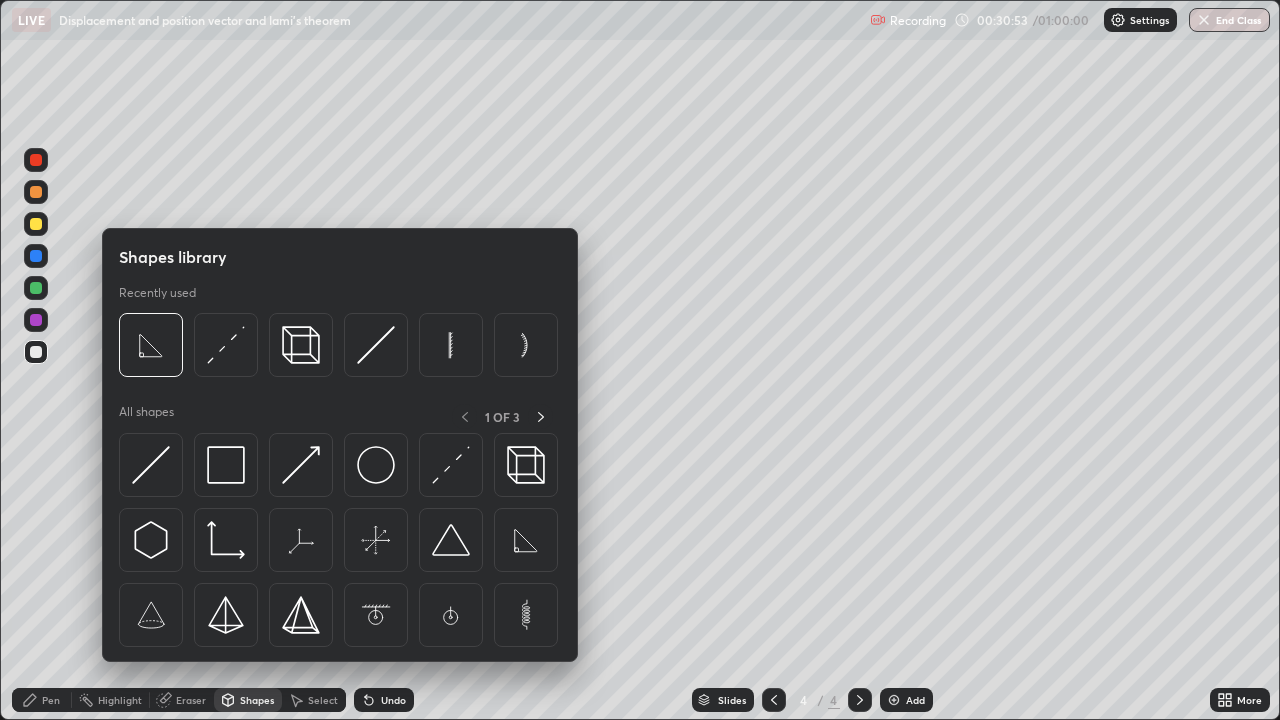 click at bounding box center [226, 345] 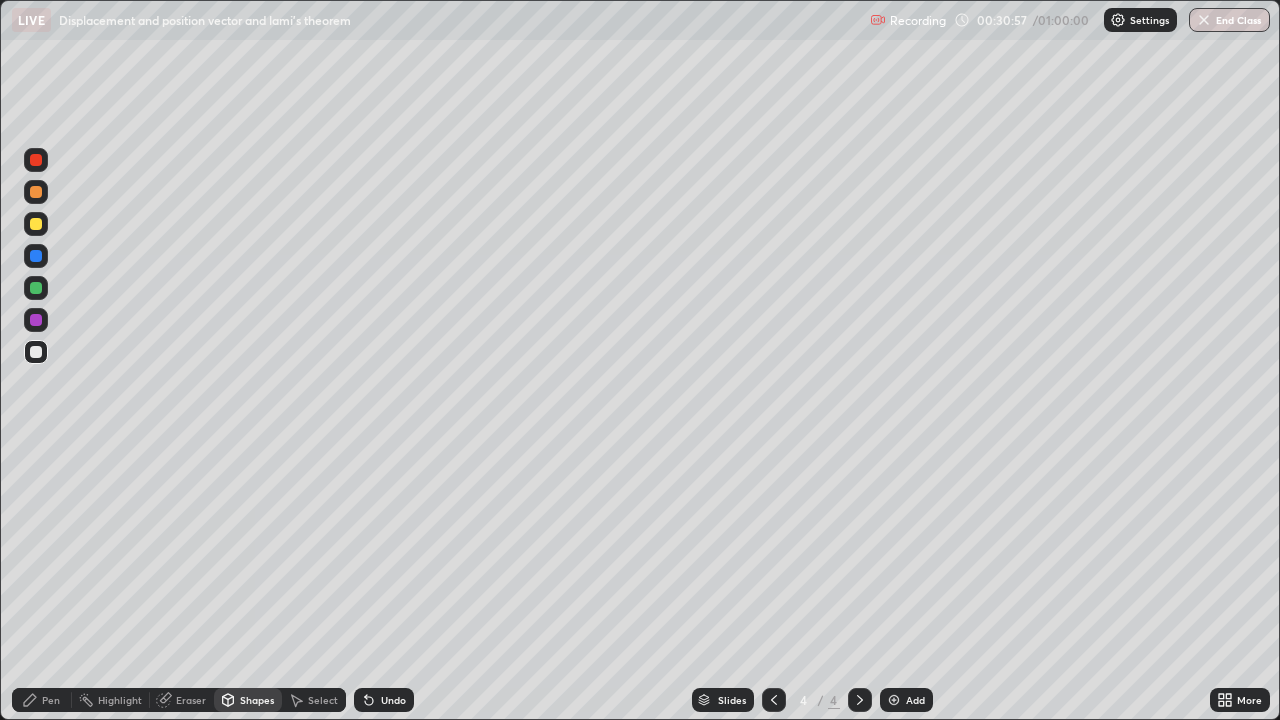 click on "Pen" at bounding box center (51, 700) 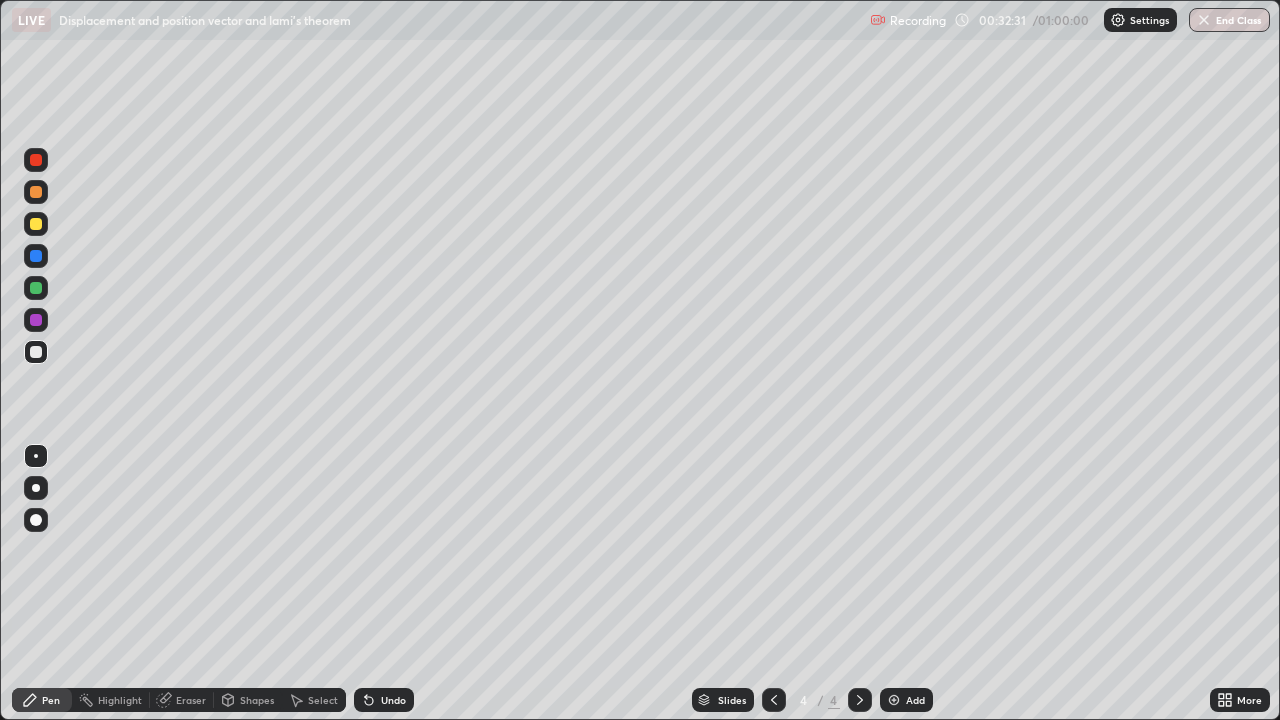 click on "Erase all" at bounding box center (36, 360) 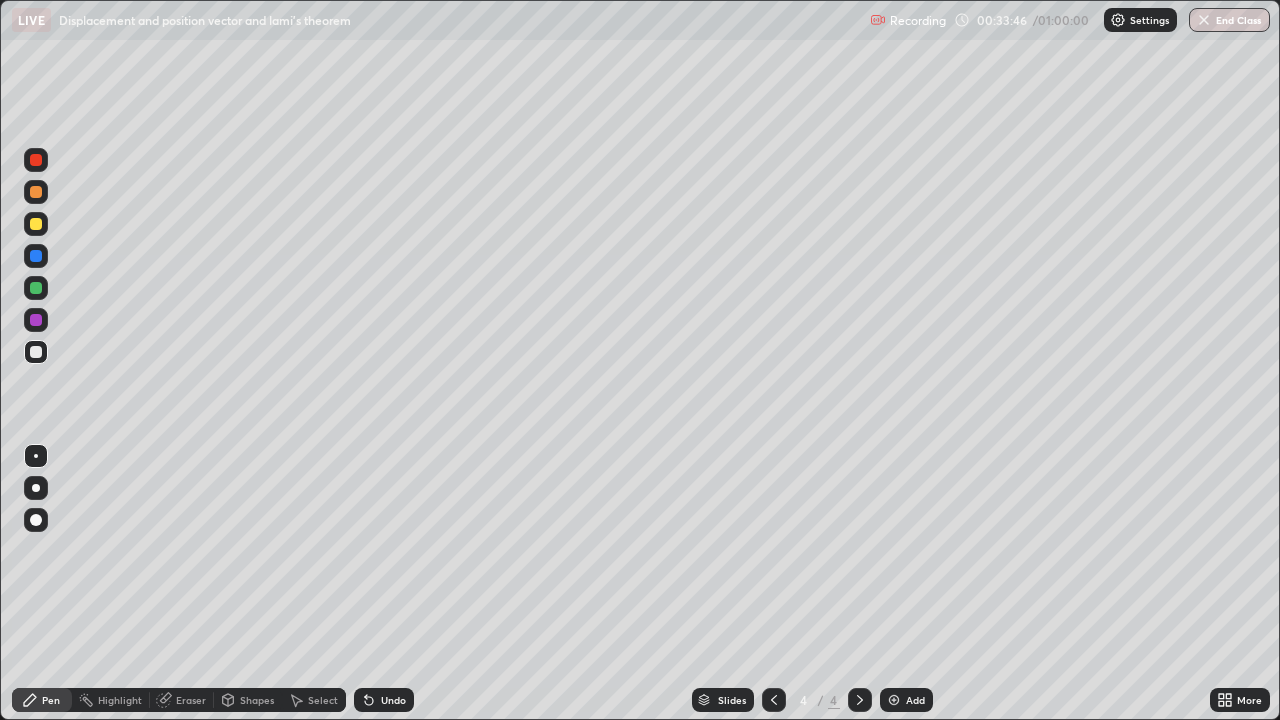 click on "Slides 4 / 4 Add" at bounding box center (812, 700) 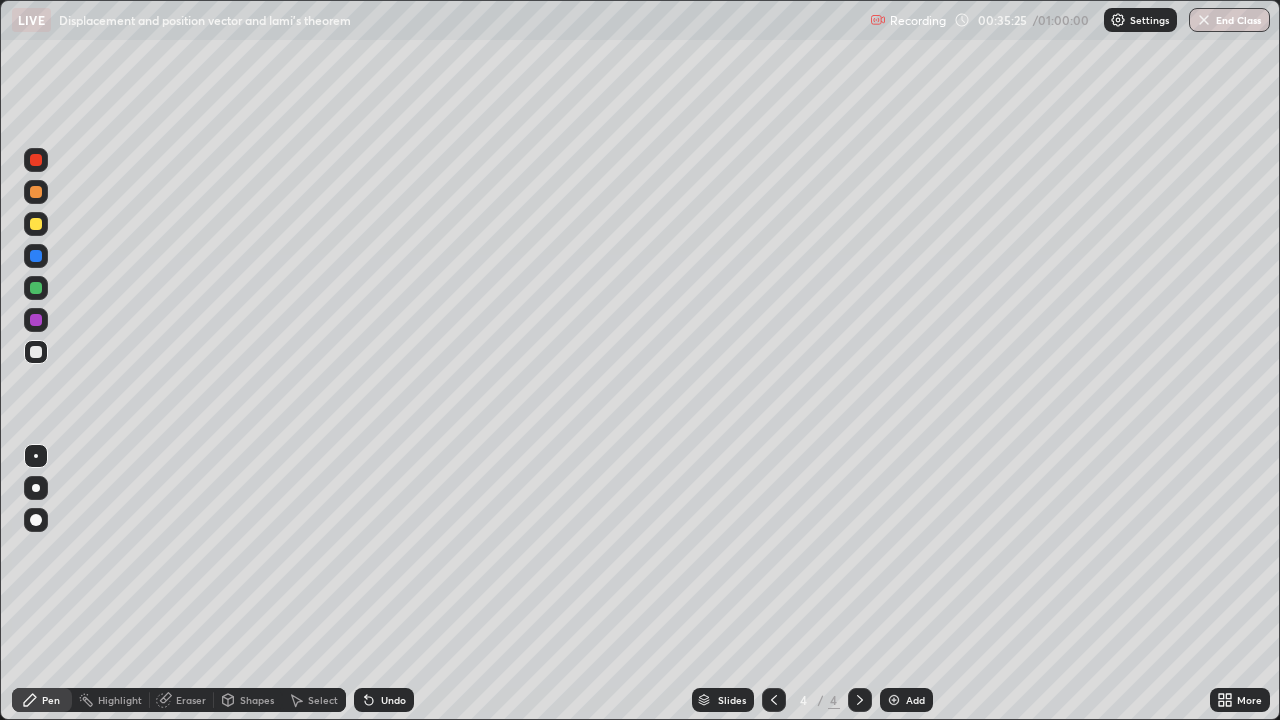 click on "Add" at bounding box center [915, 700] 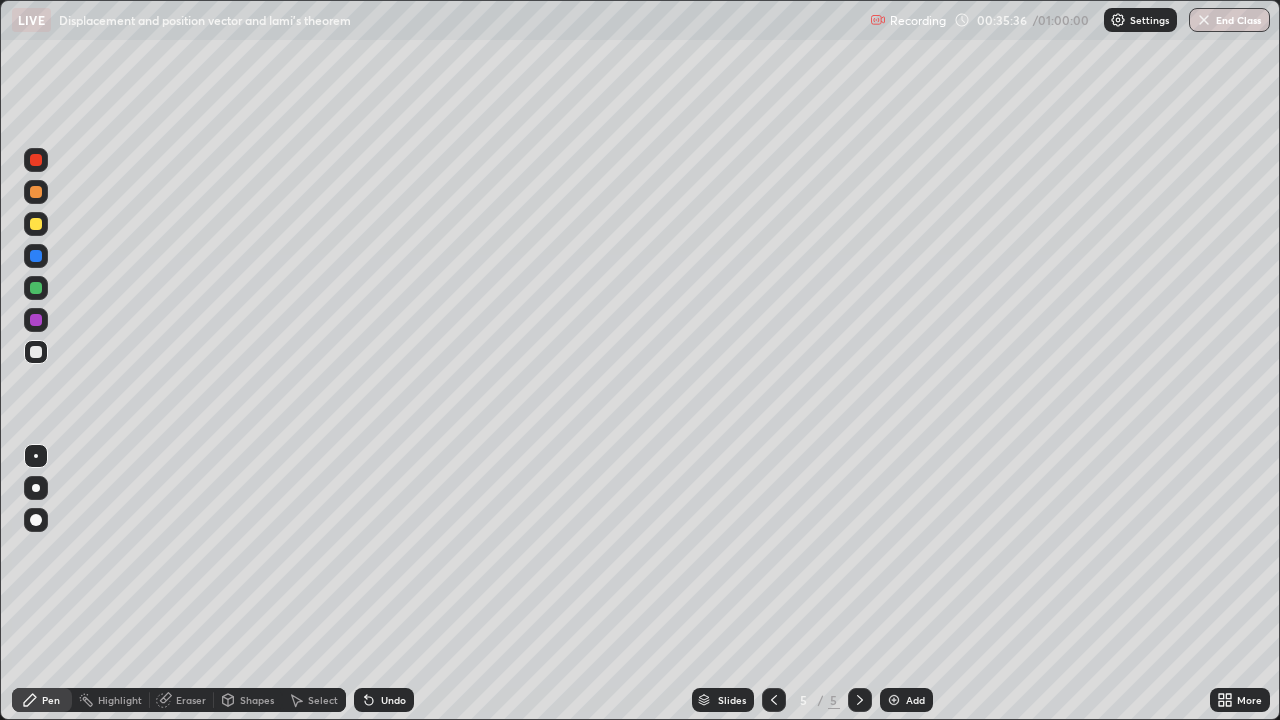 click 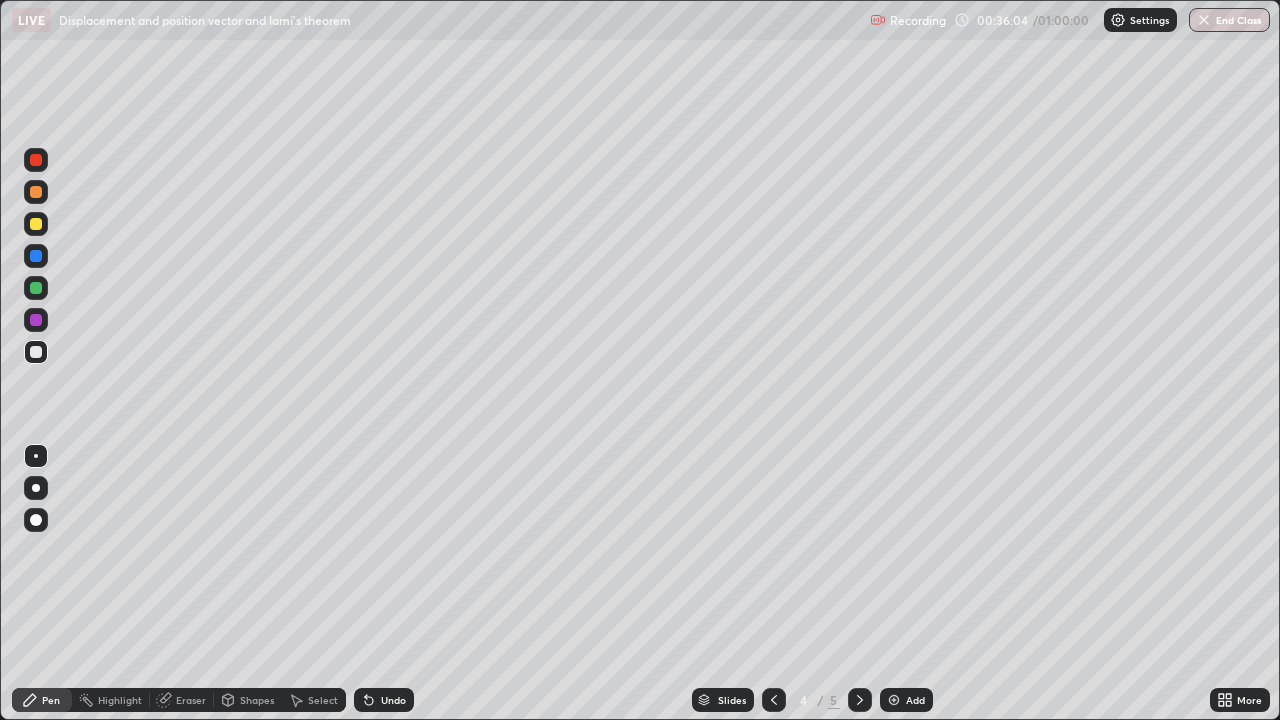 click at bounding box center (36, 224) 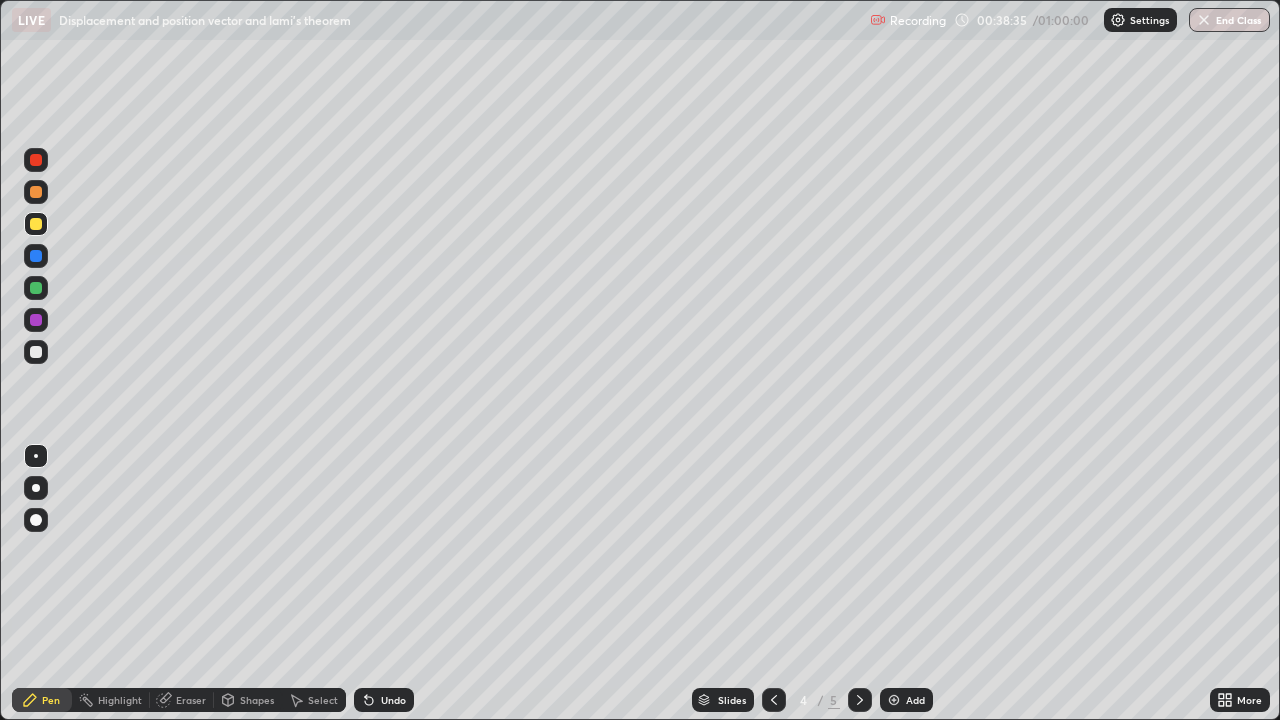 click on "Slides 4 / 5 Add" at bounding box center (812, 700) 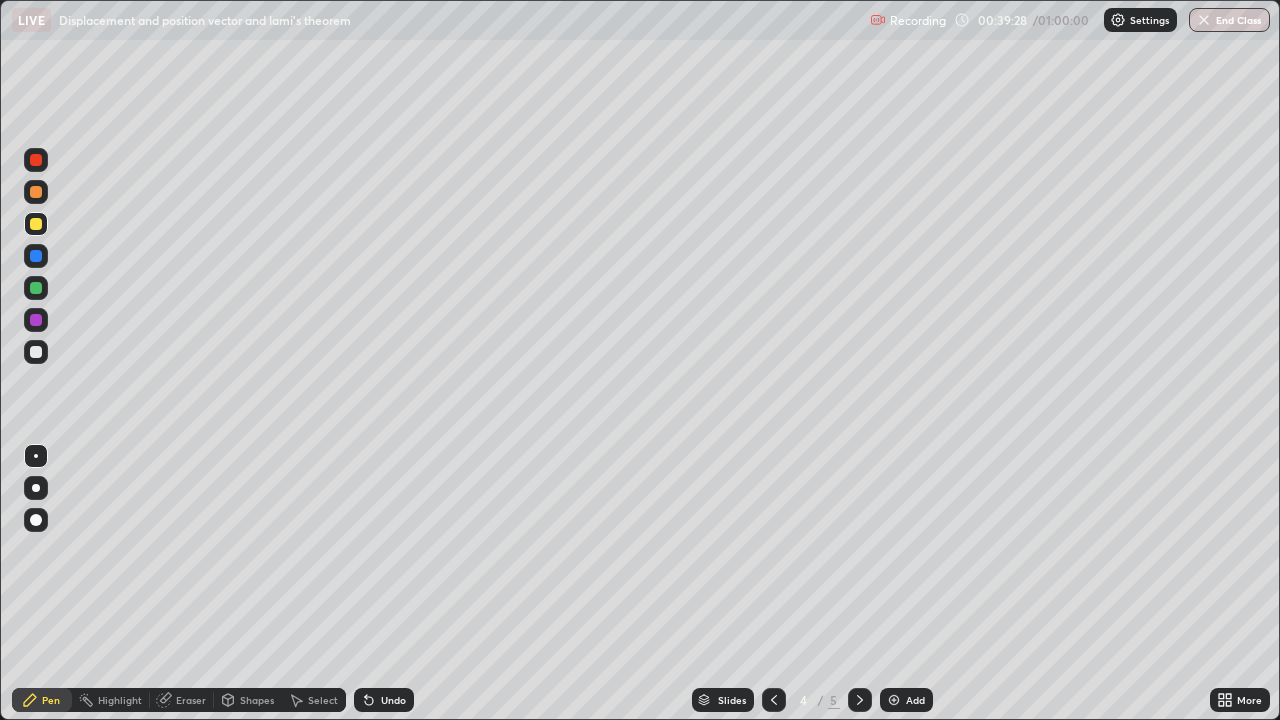 click on "Undo" at bounding box center (393, 700) 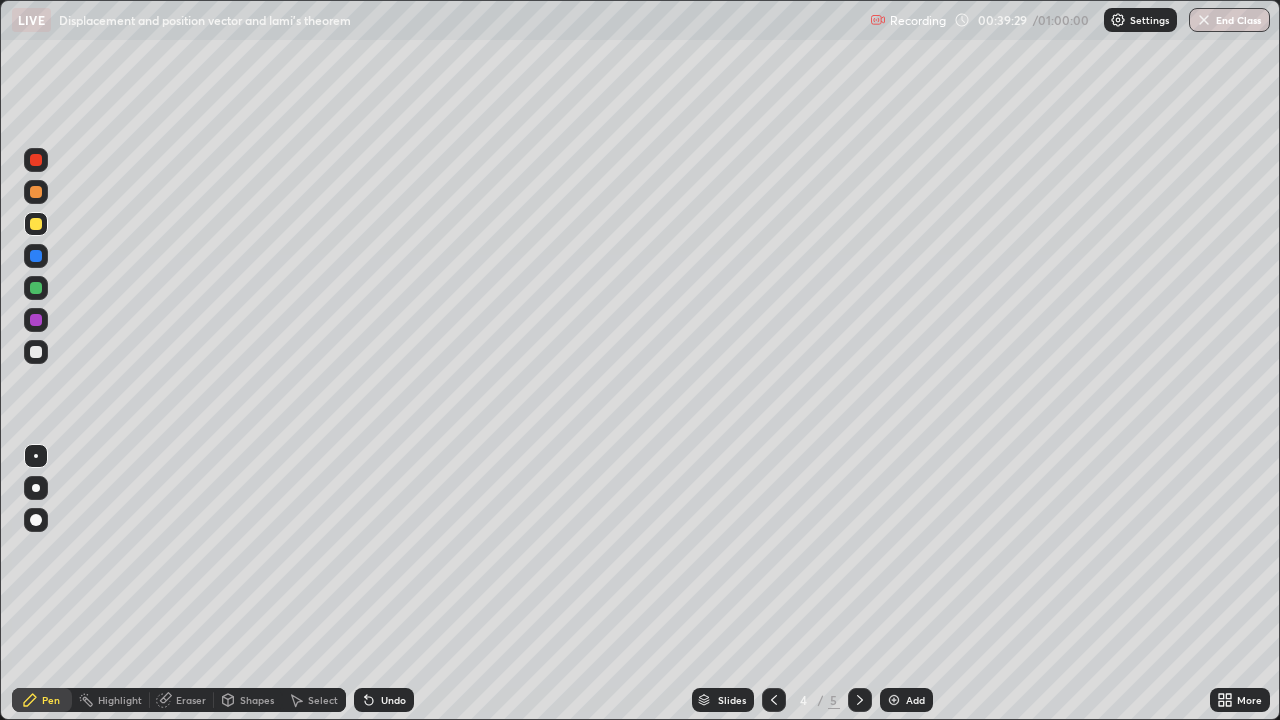 click on "Undo" at bounding box center [393, 700] 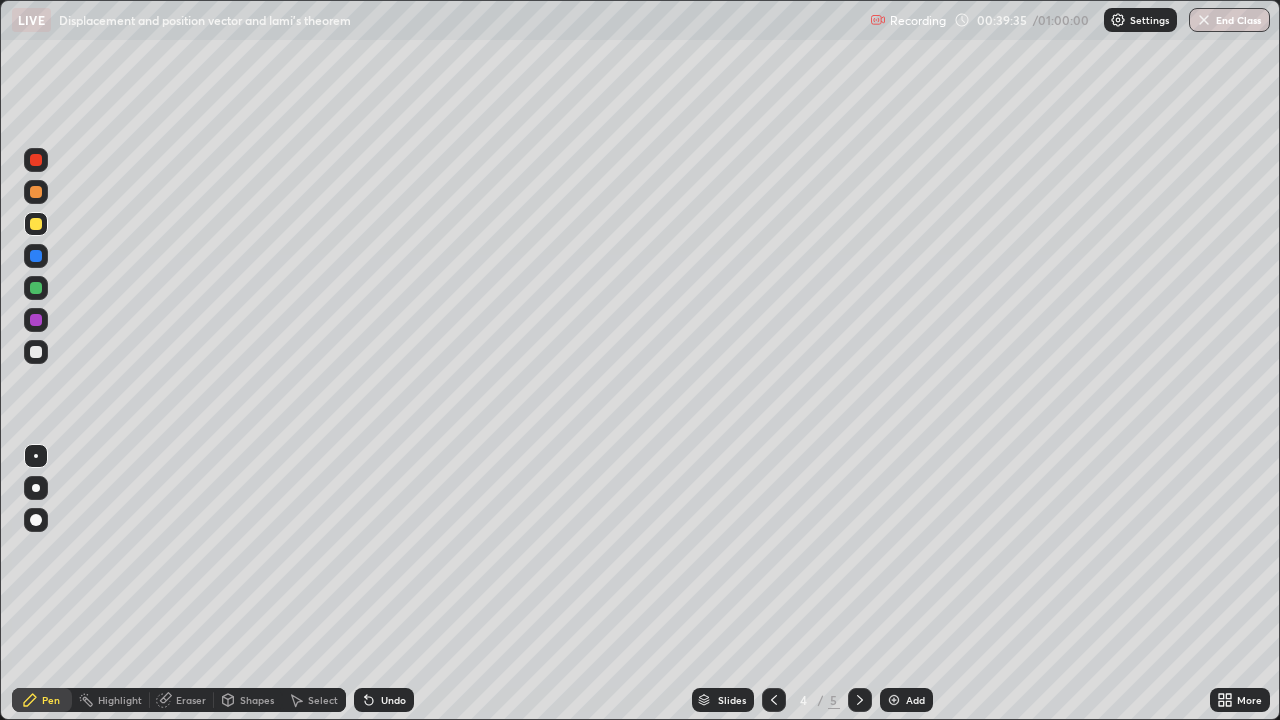 click at bounding box center (36, 352) 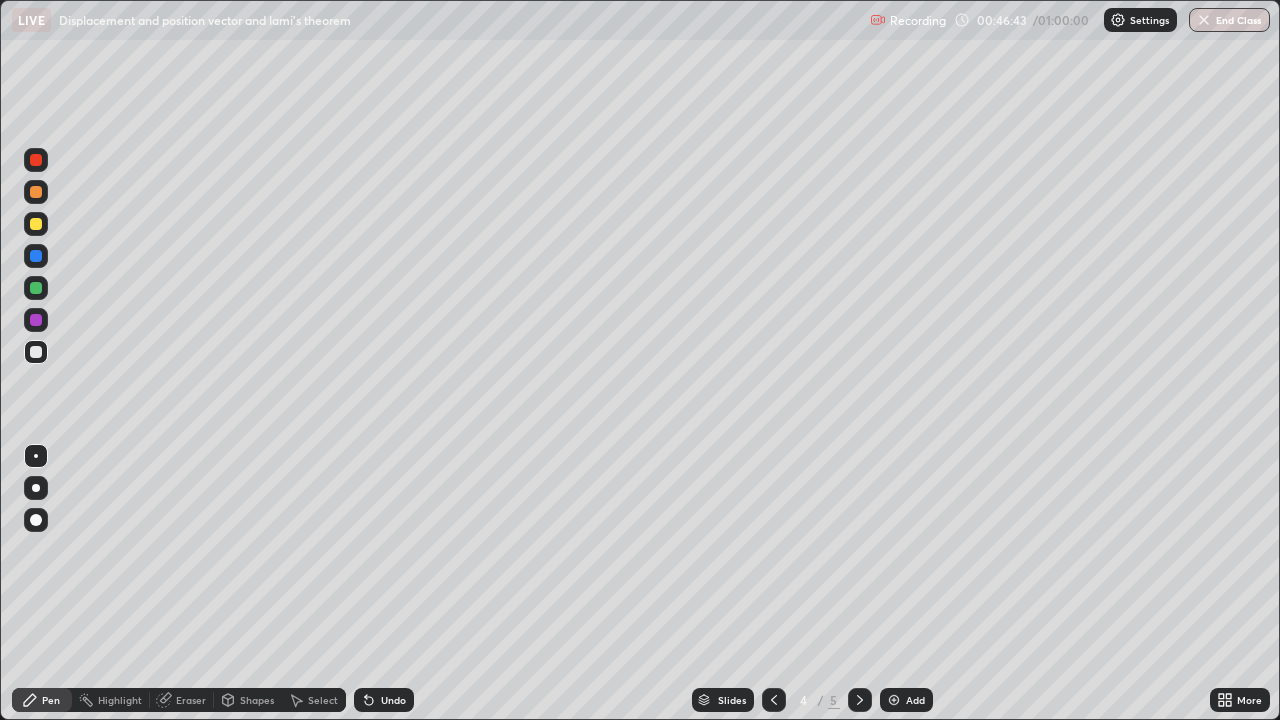 click 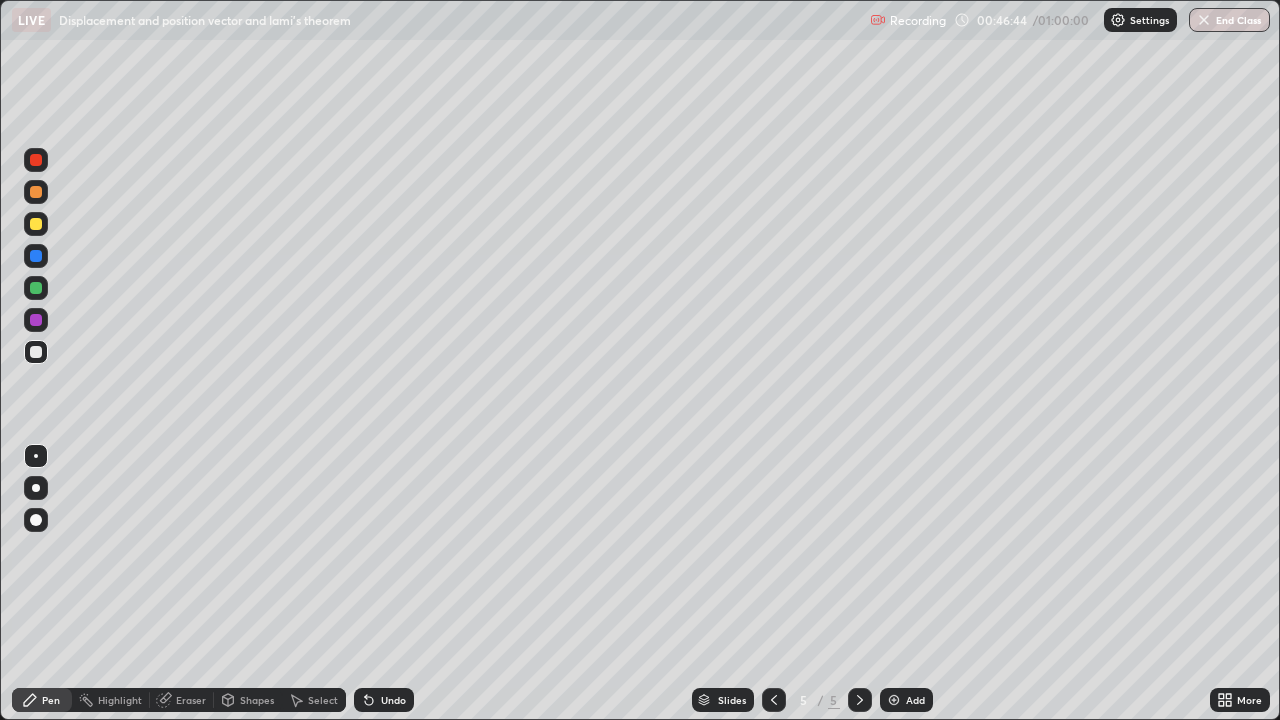 click 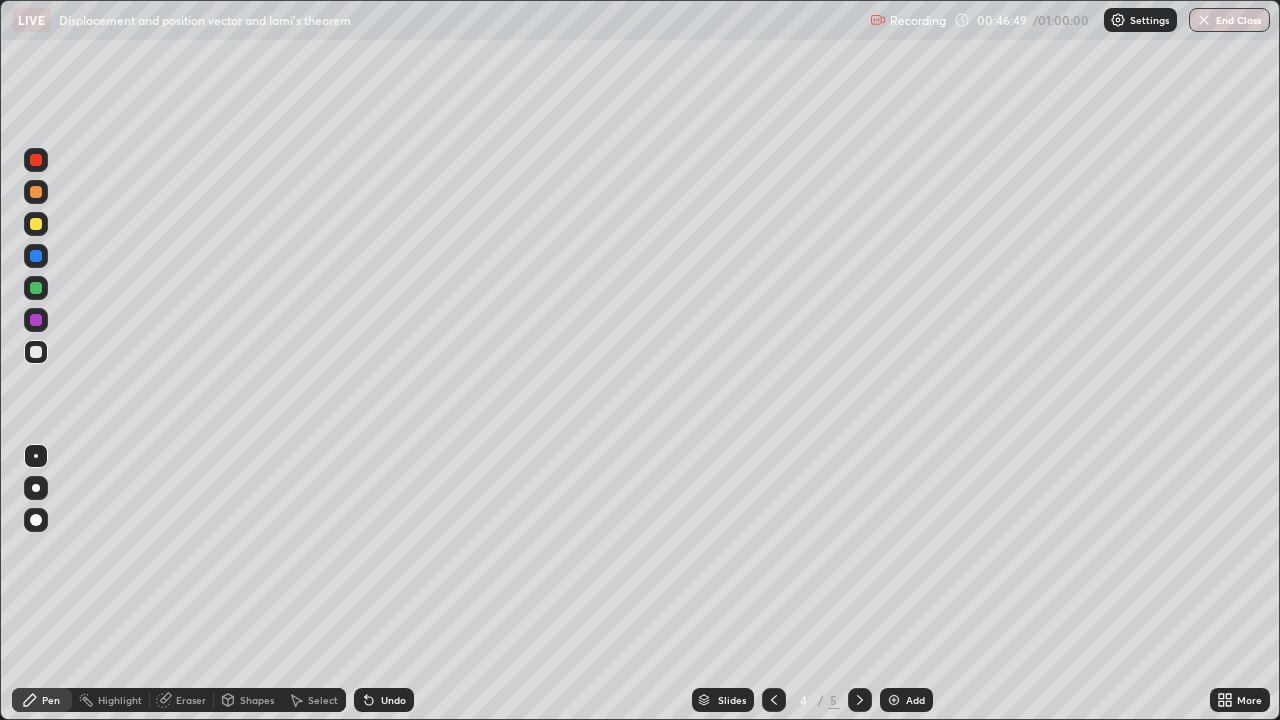 click 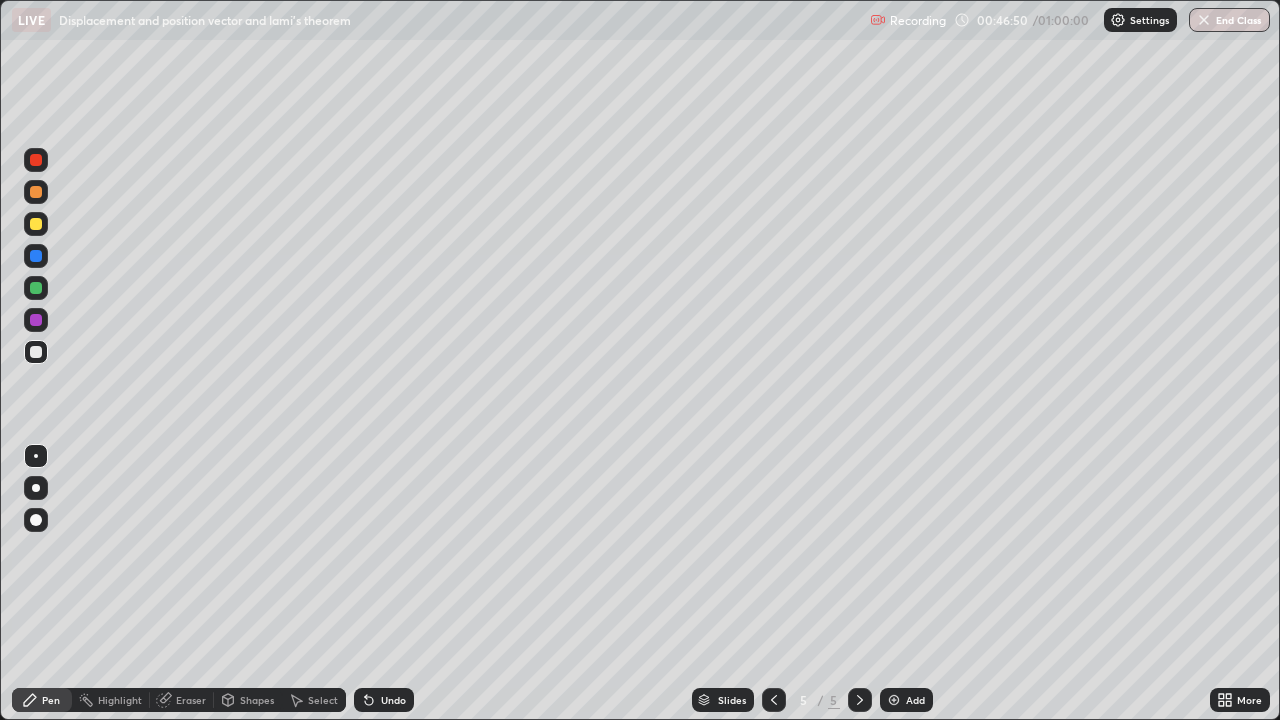 click 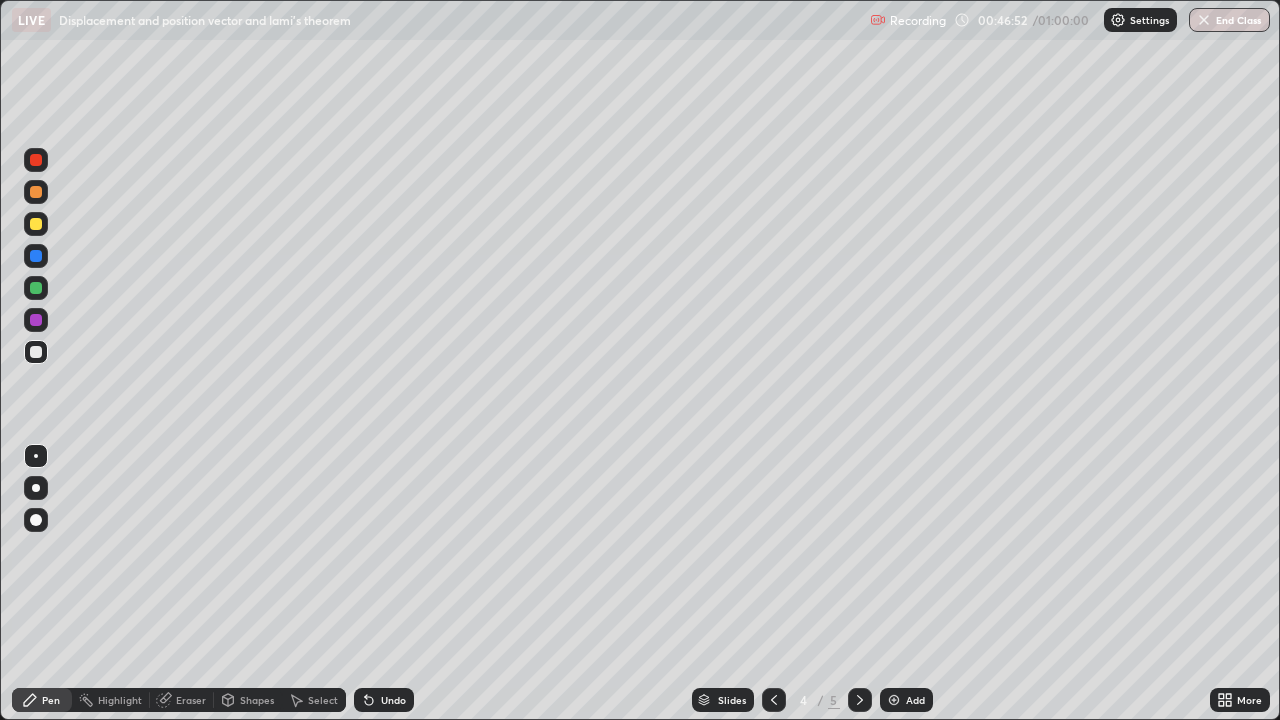 click 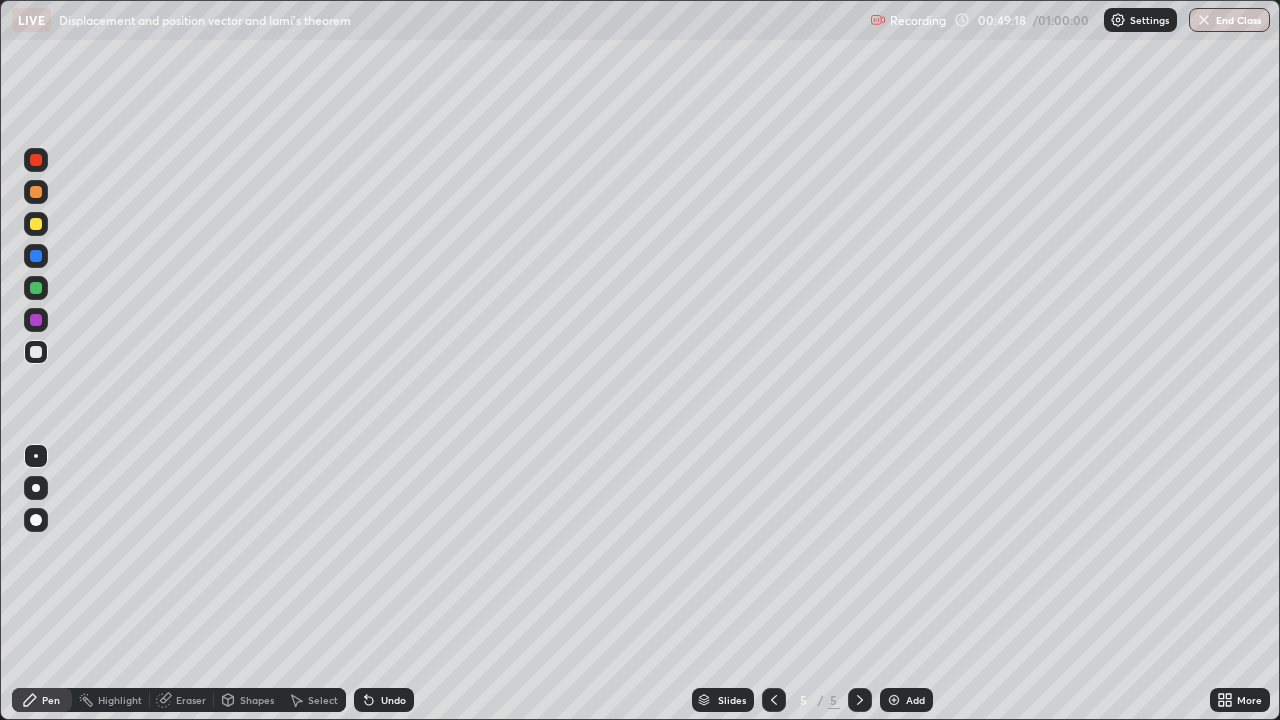 click on "Eraser" at bounding box center (191, 700) 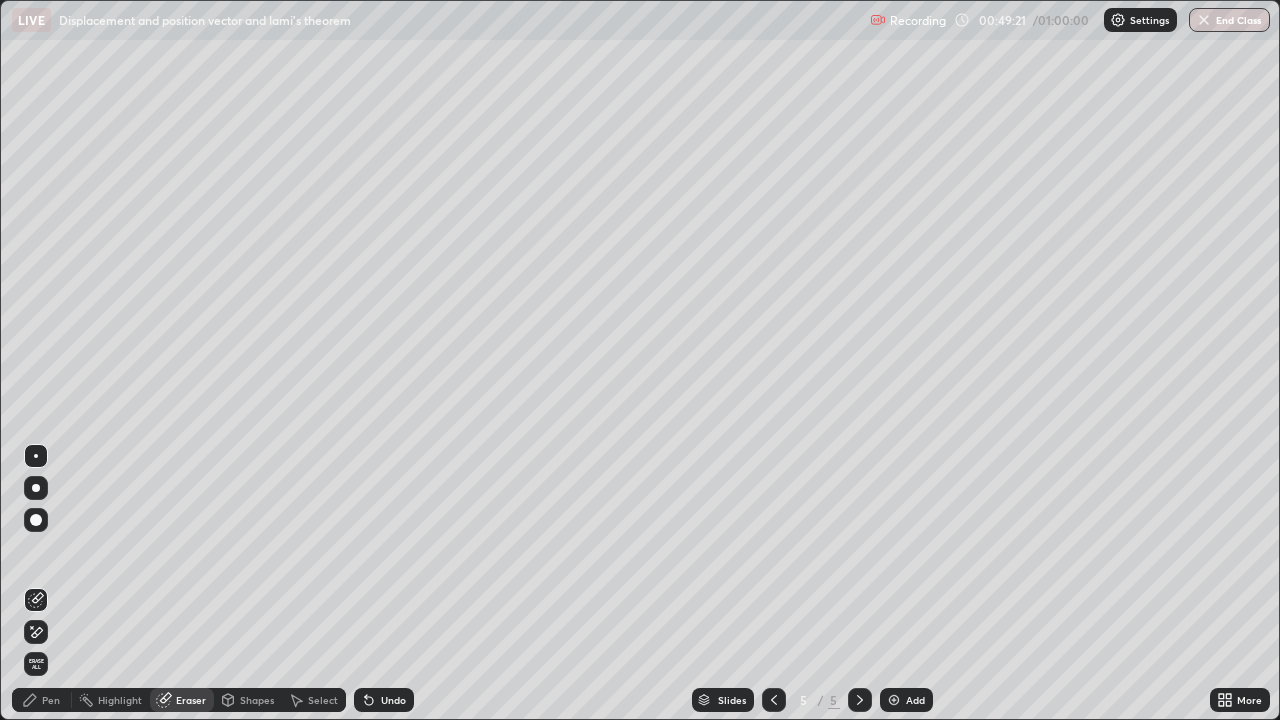 click on "Pen" at bounding box center [42, 700] 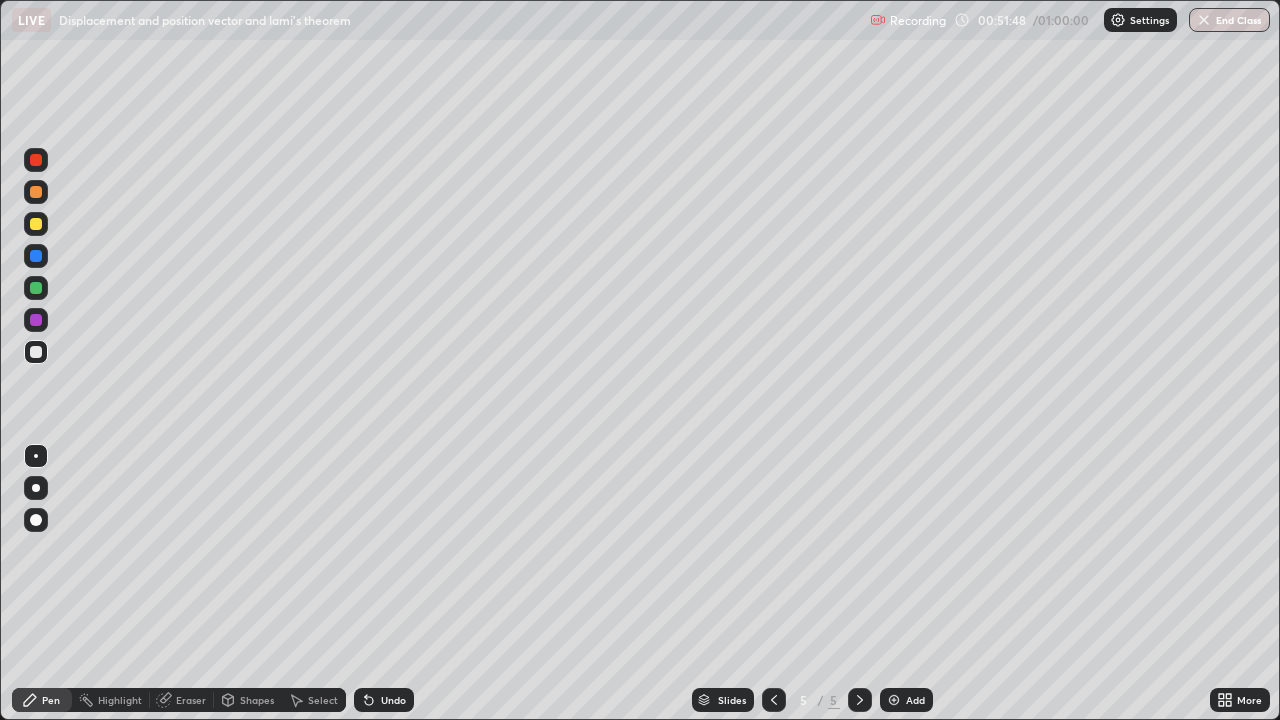 click 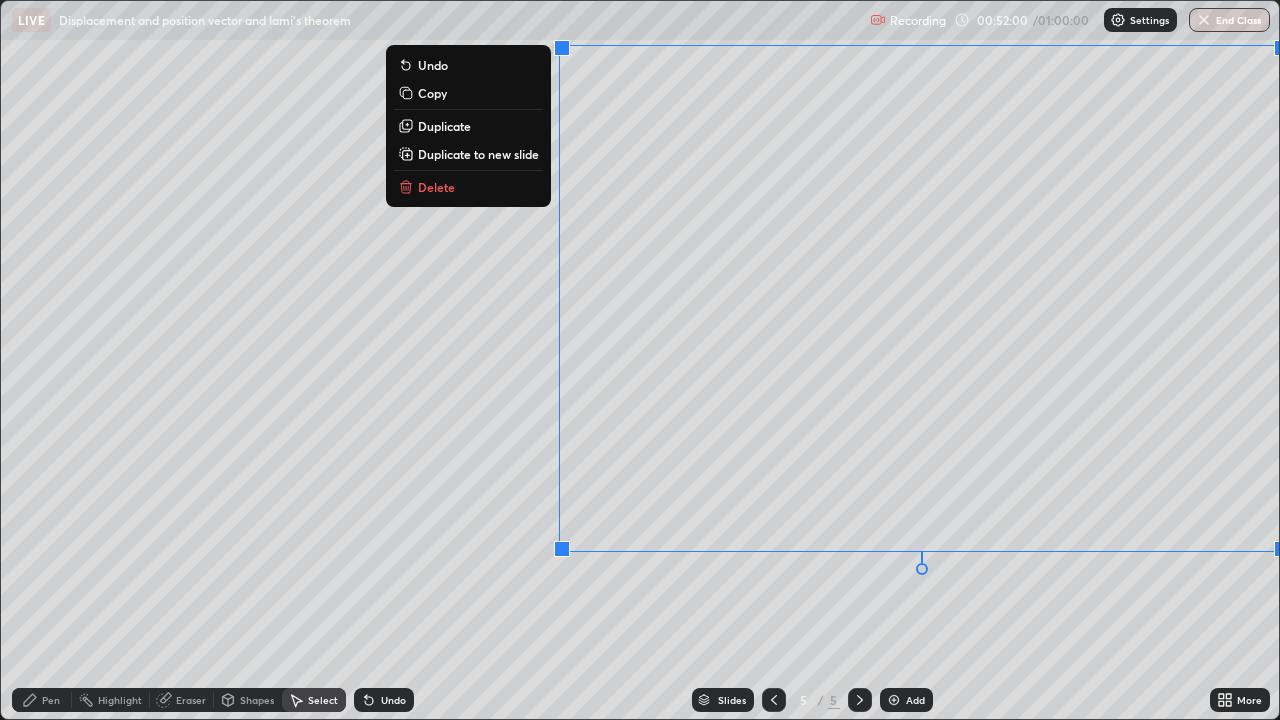 click on "0 ° Undo Copy Duplicate Duplicate to new slide Delete" at bounding box center [640, 360] 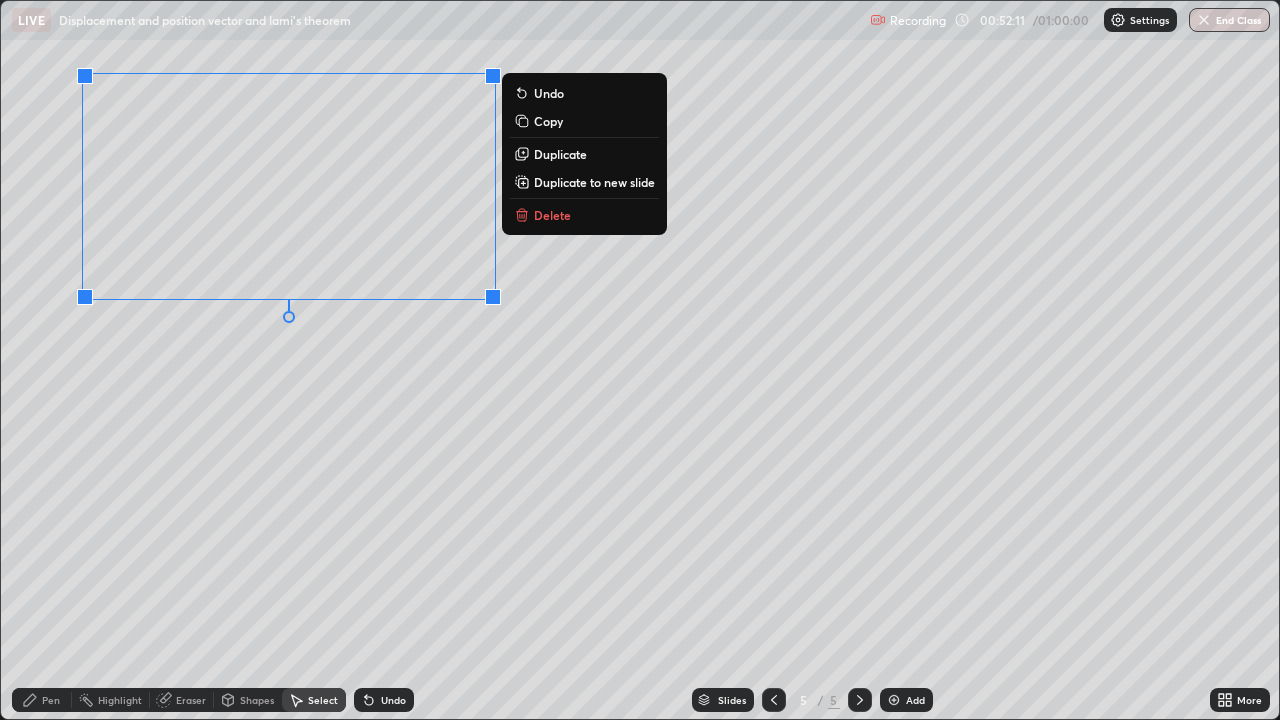 click on "0 ° Undo Copy Duplicate Duplicate to new slide Delete" at bounding box center (640, 360) 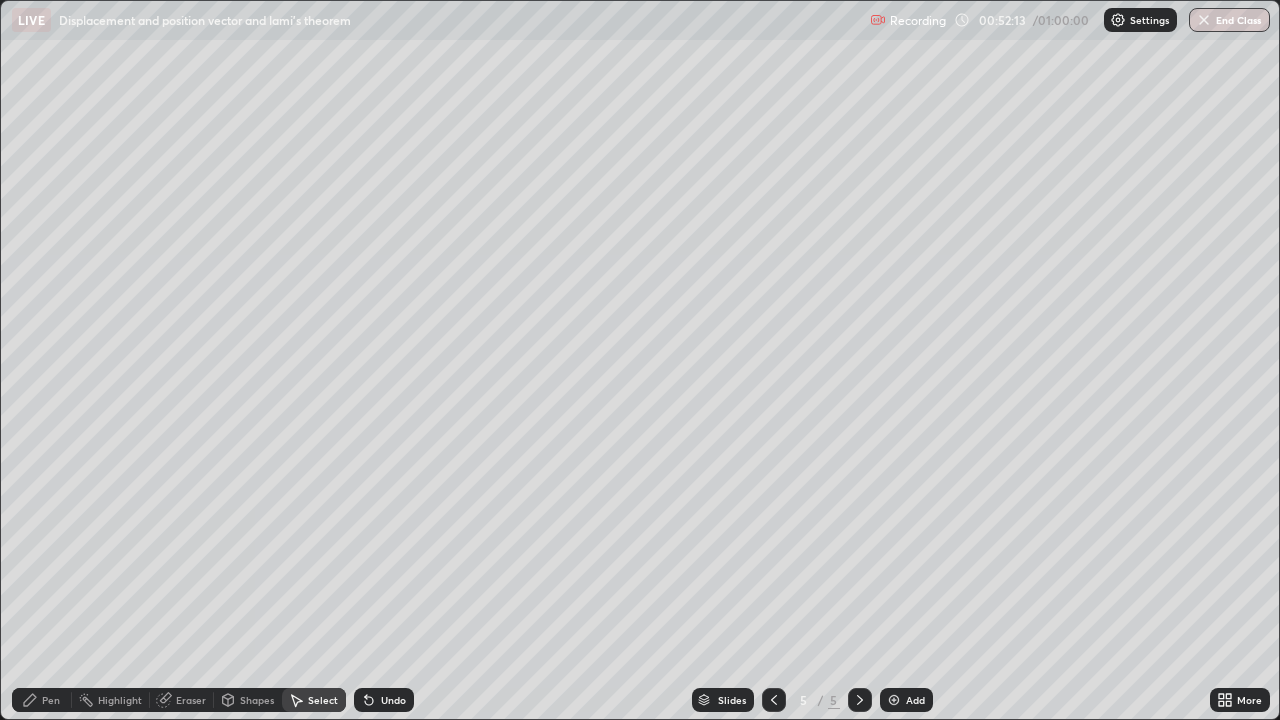 click on "Pen" at bounding box center (51, 700) 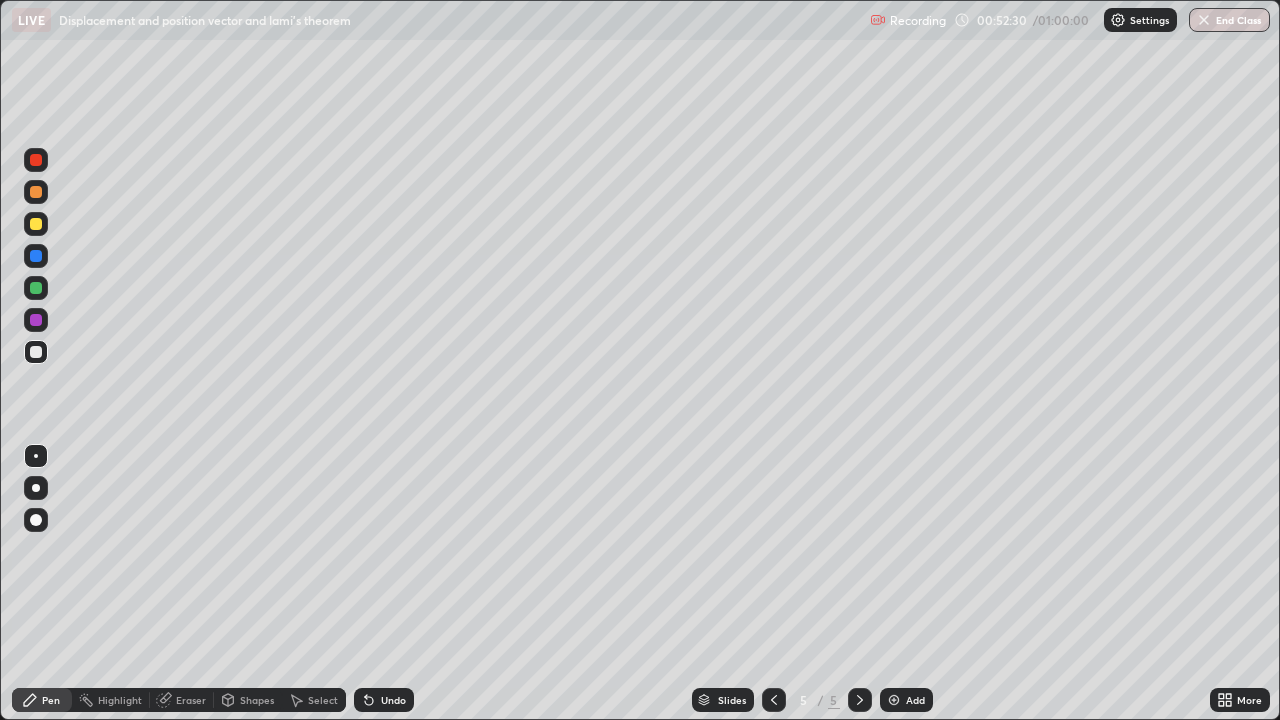 click on "Select" at bounding box center (314, 700) 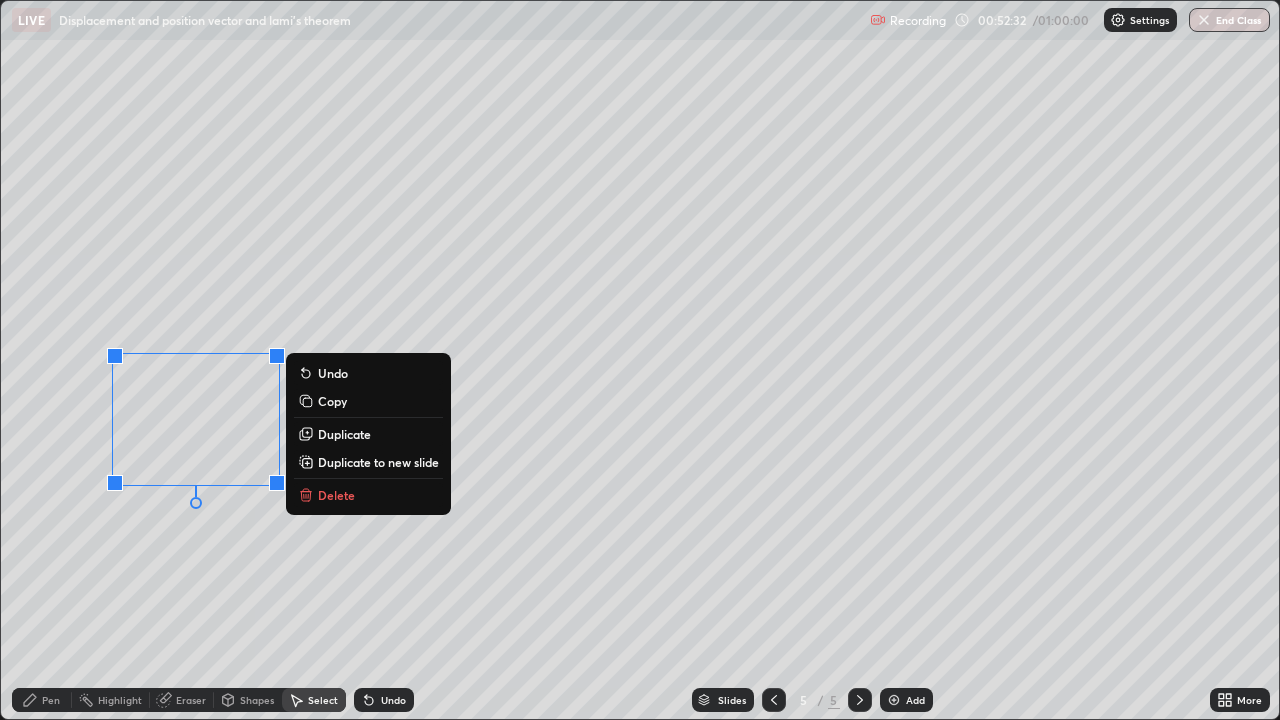 click on "Delete" at bounding box center [336, 495] 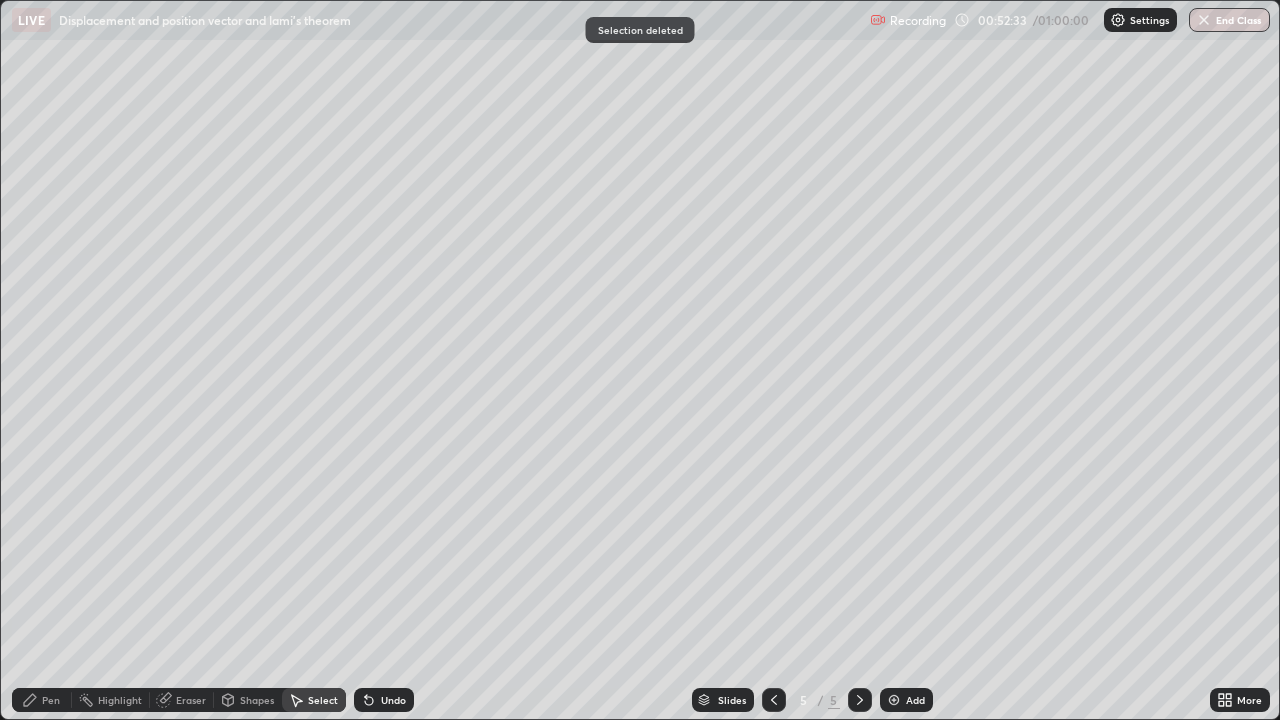click on "Pen" at bounding box center (51, 700) 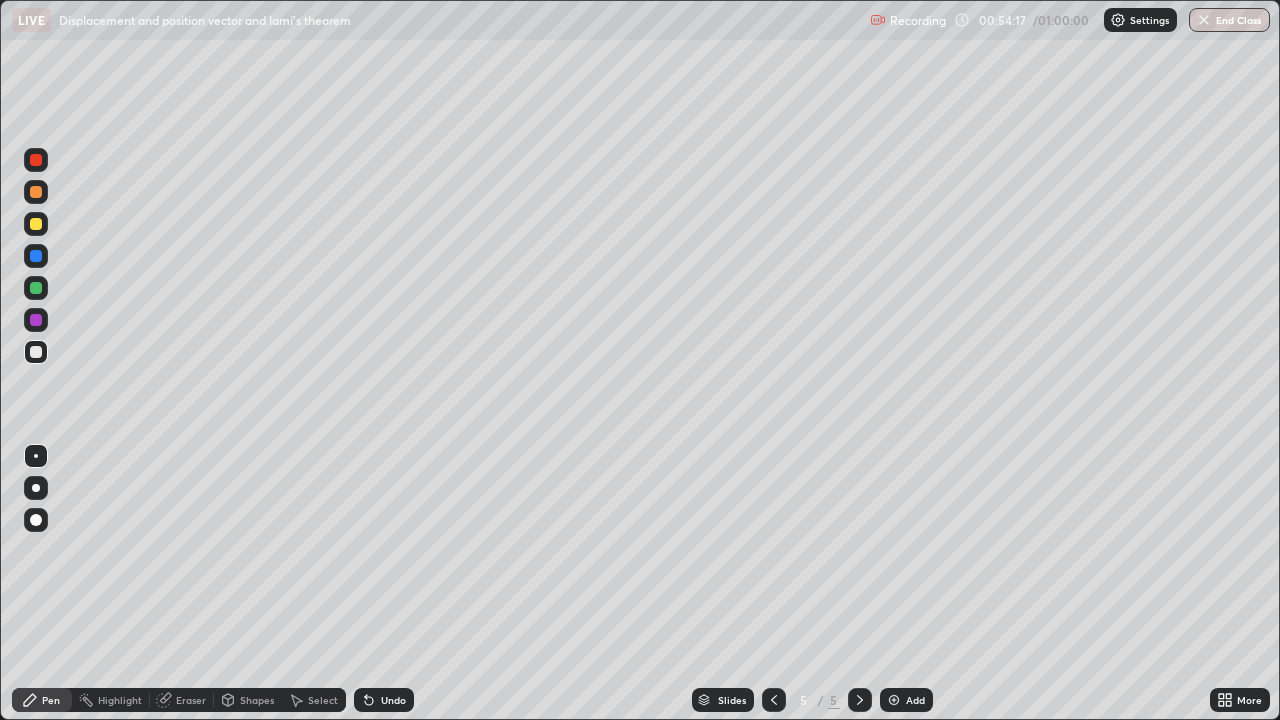 click on "Undo" at bounding box center (393, 700) 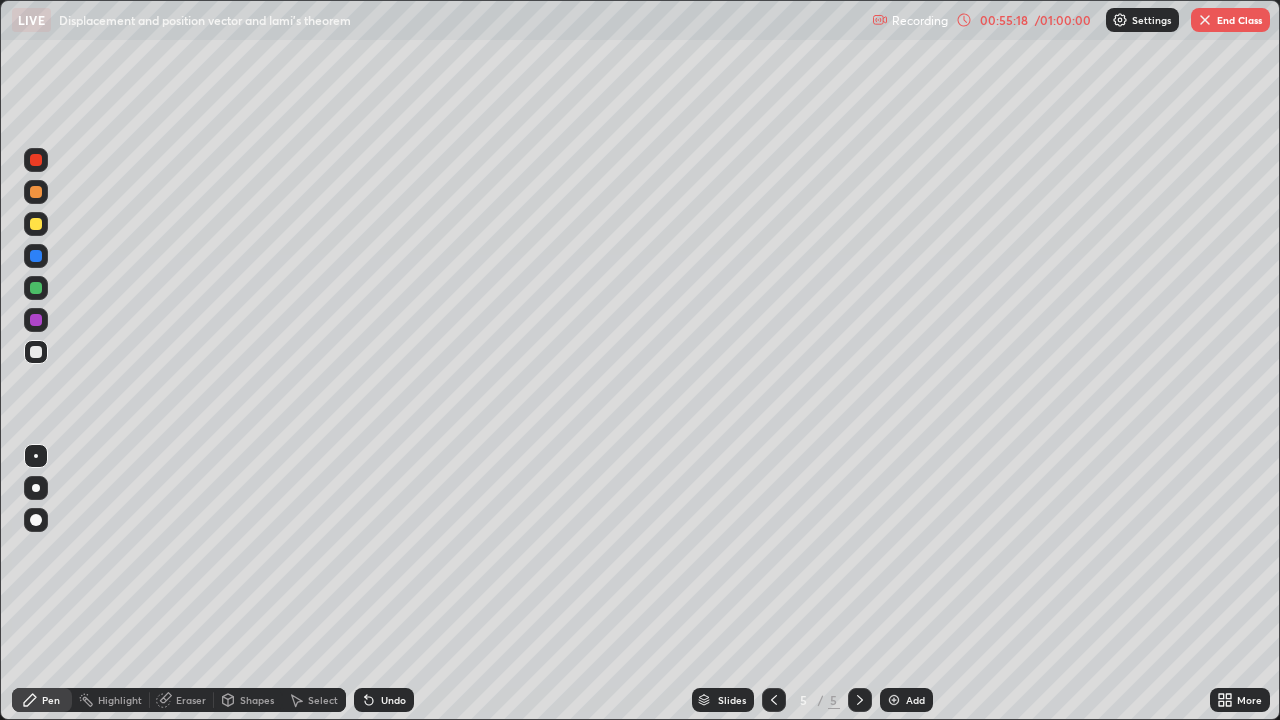 click on "End Class" at bounding box center (1230, 20) 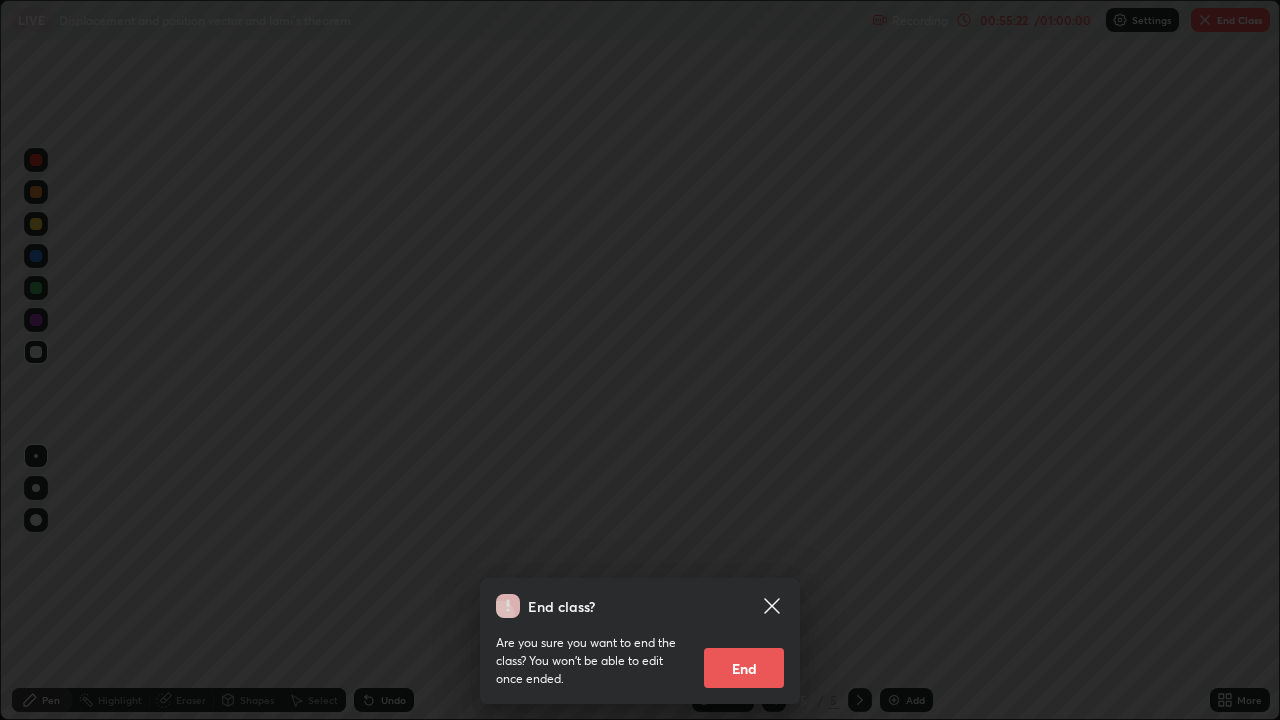 click on "End" at bounding box center (744, 668) 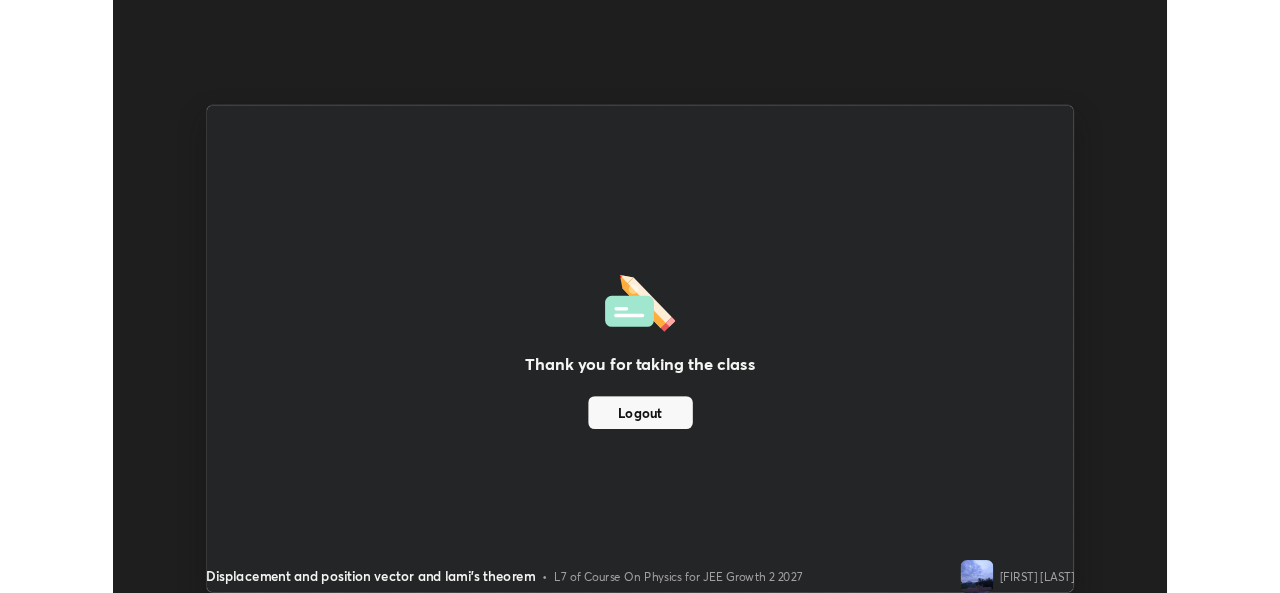 scroll, scrollTop: 593, scrollLeft: 1280, axis: both 